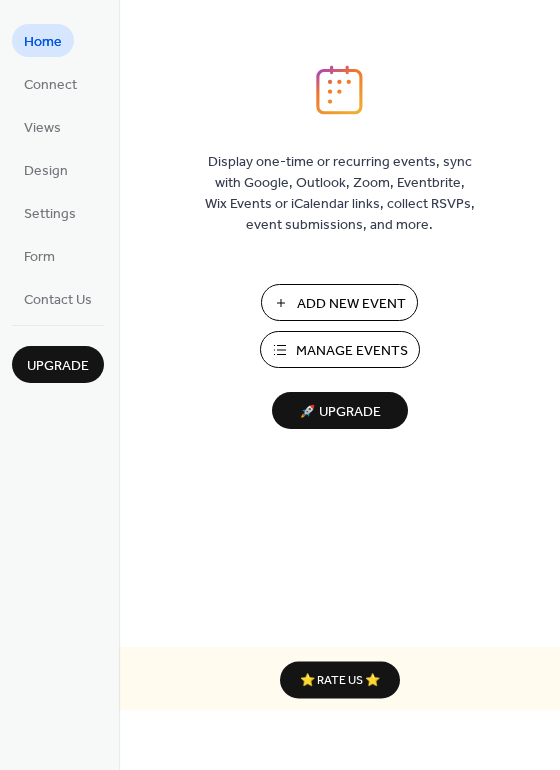 scroll, scrollTop: 0, scrollLeft: 0, axis: both 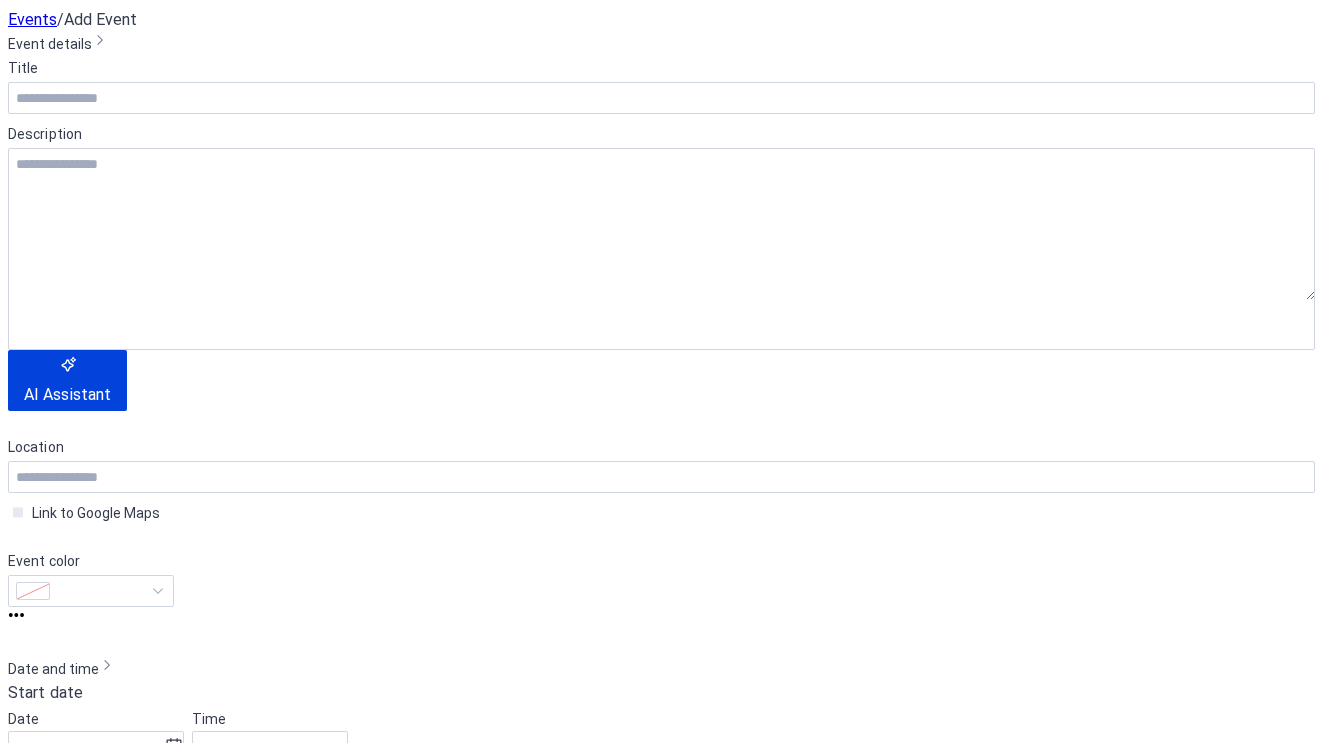 click 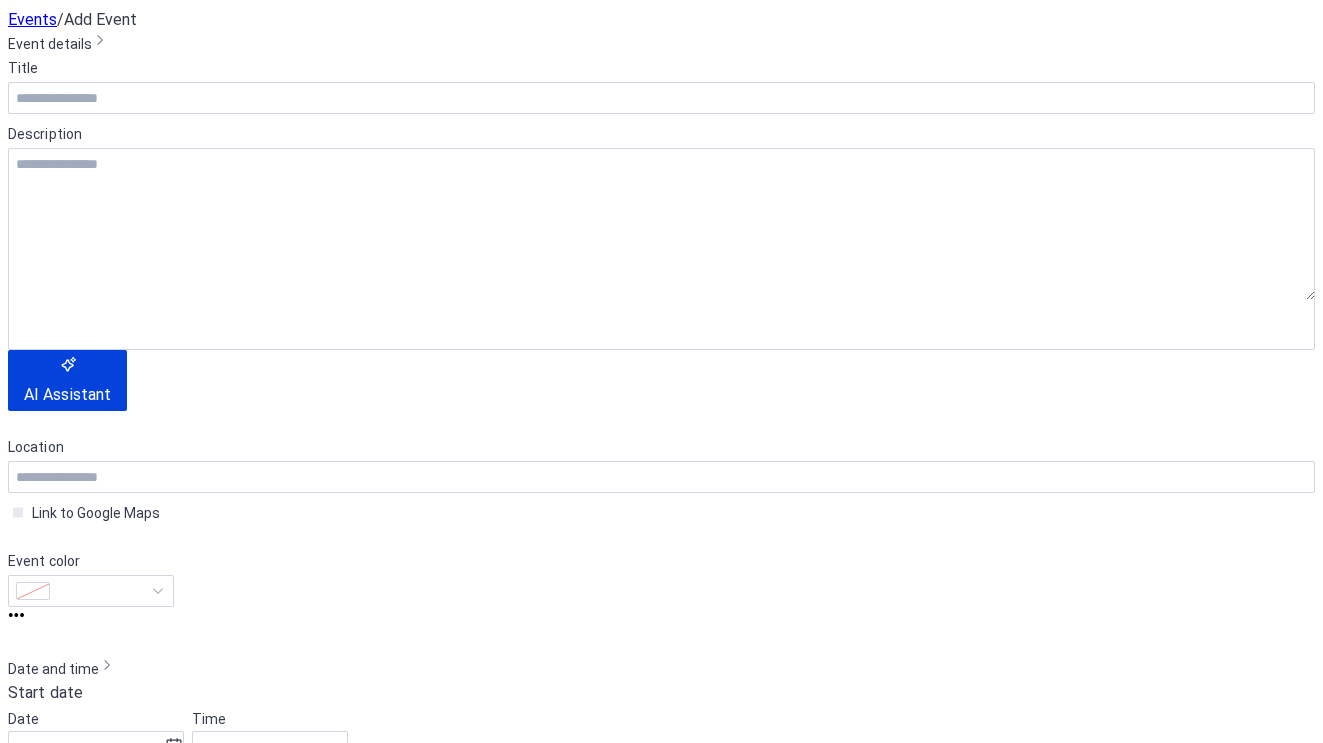 click 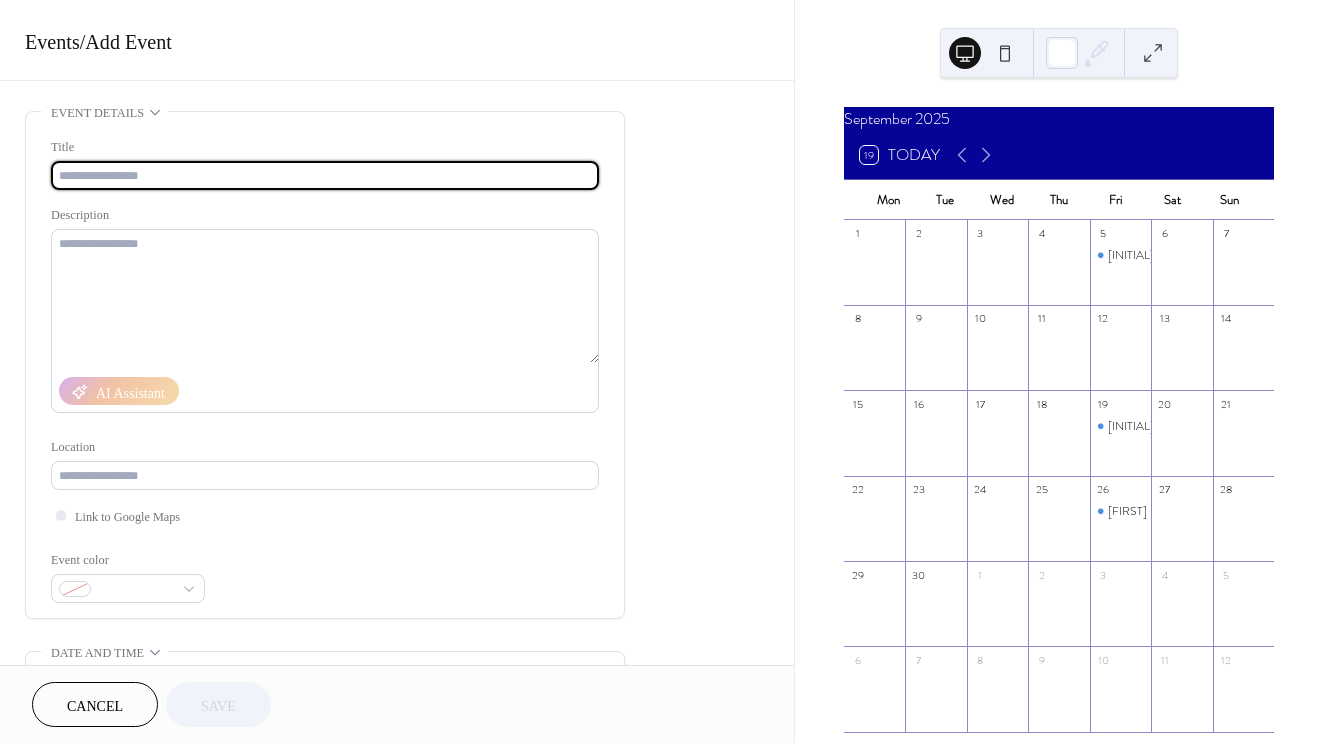 click at bounding box center (325, 175) 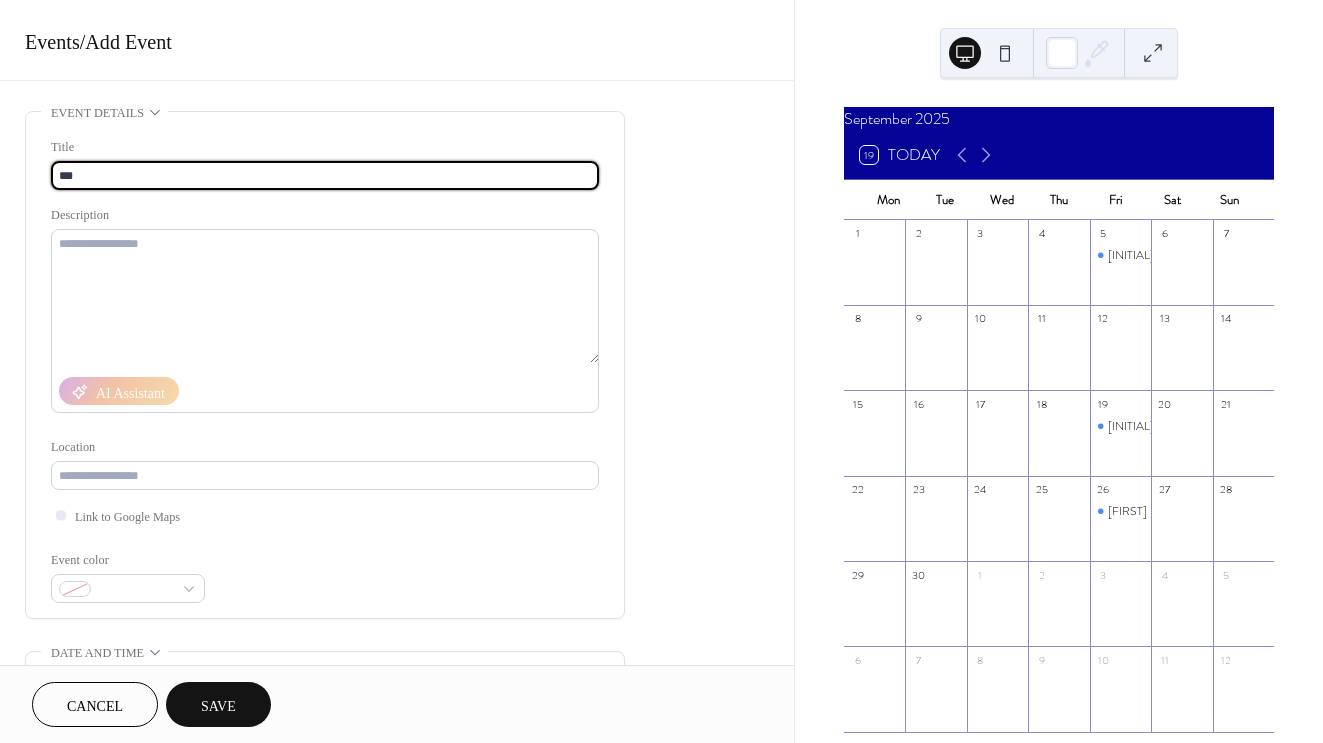 paste on "*******" 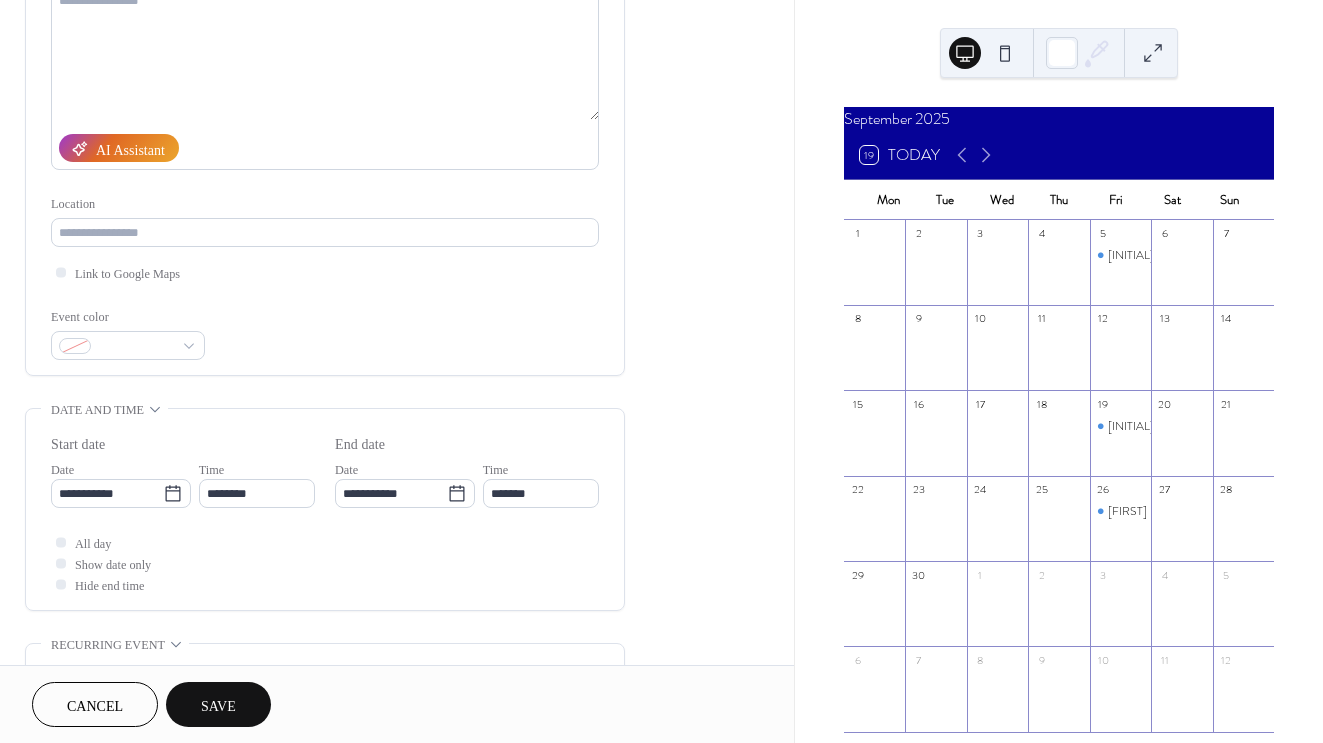 scroll, scrollTop: 248, scrollLeft: 0, axis: vertical 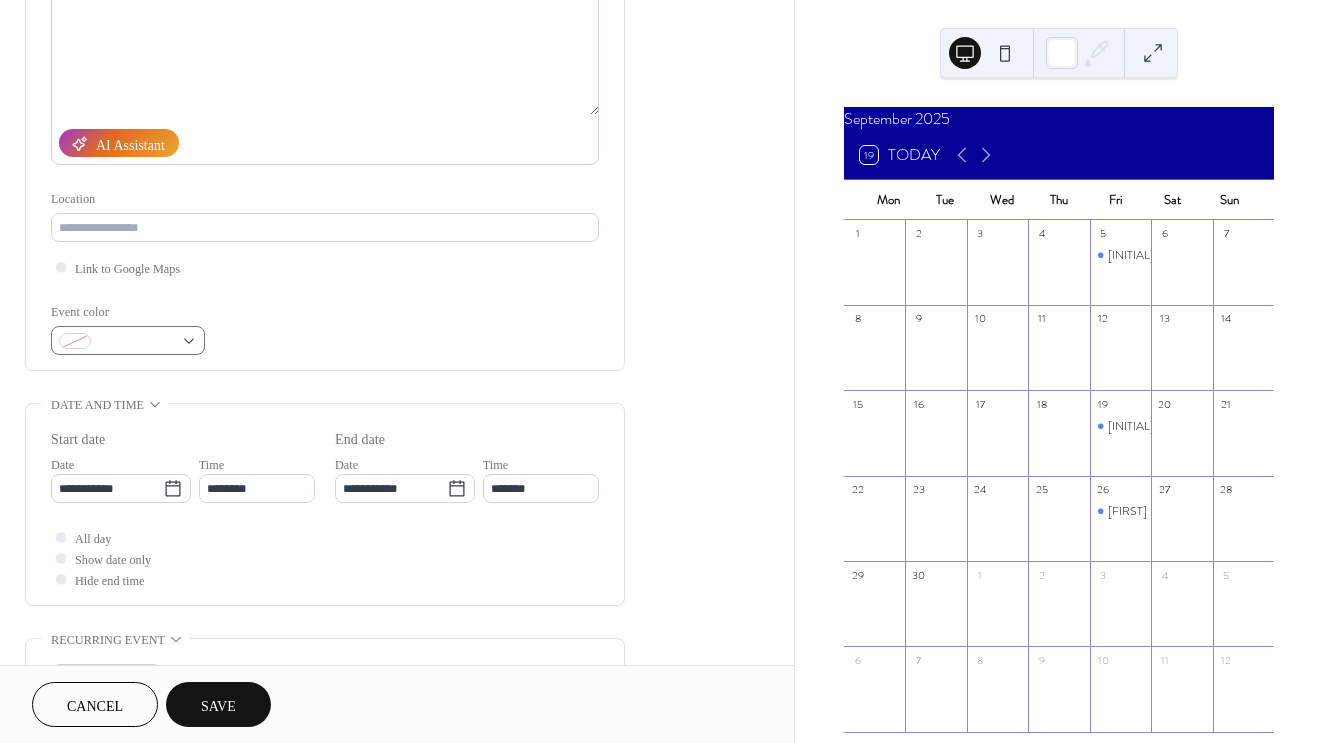type on "**********" 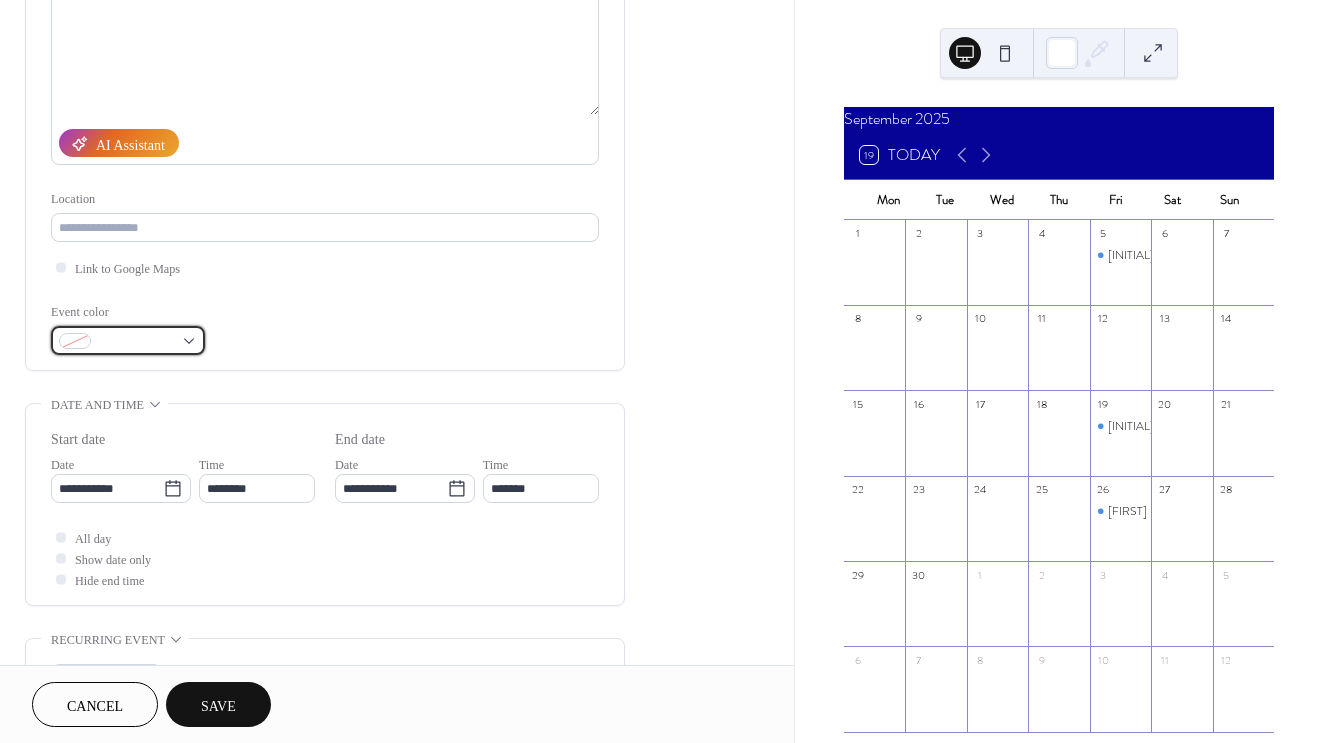 click at bounding box center (128, 340) 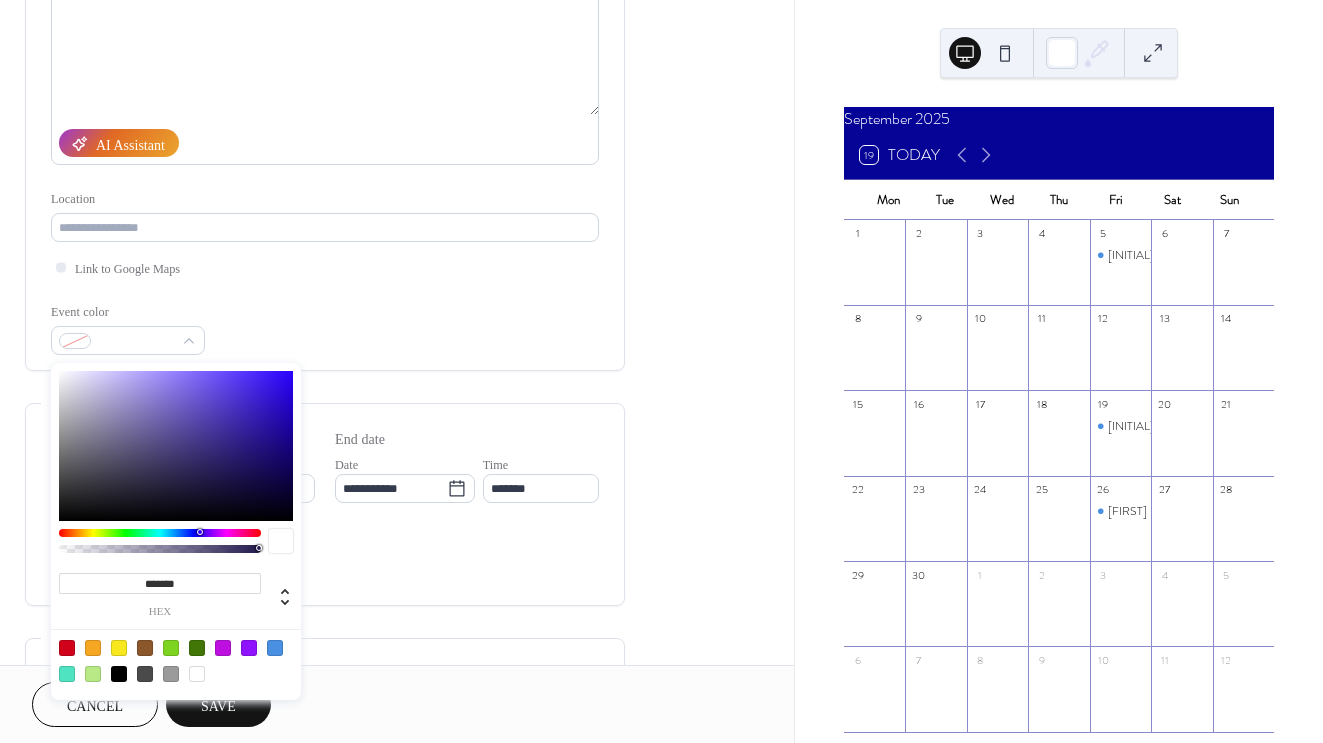 type on "*******" 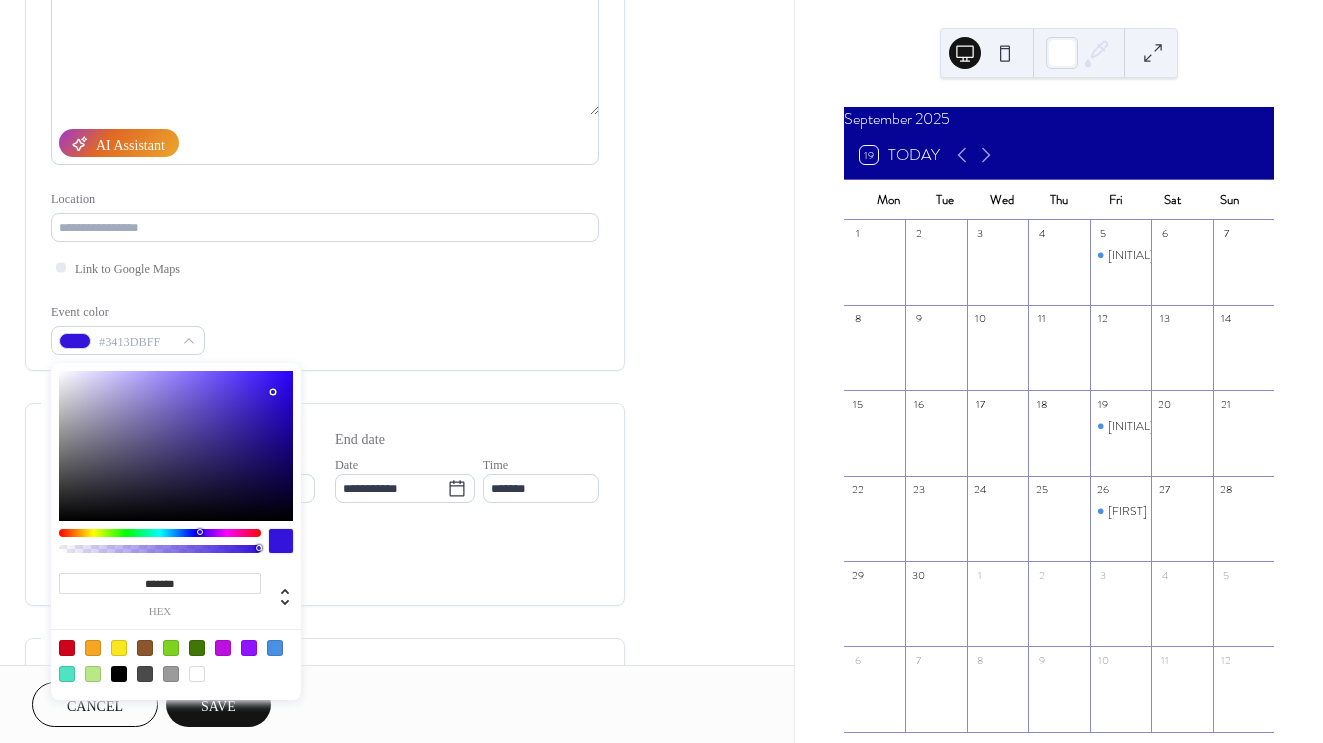 click on "**********" at bounding box center (325, 462) 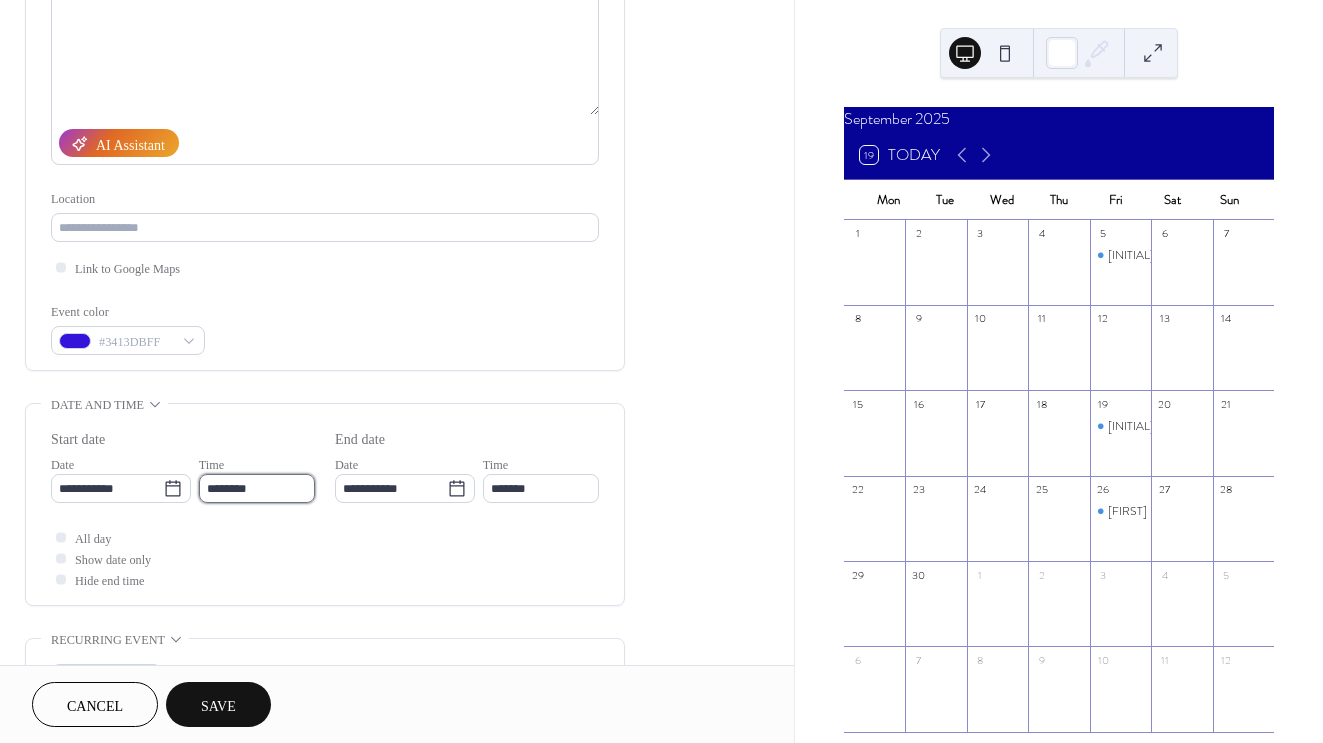 click on "********" at bounding box center [257, 488] 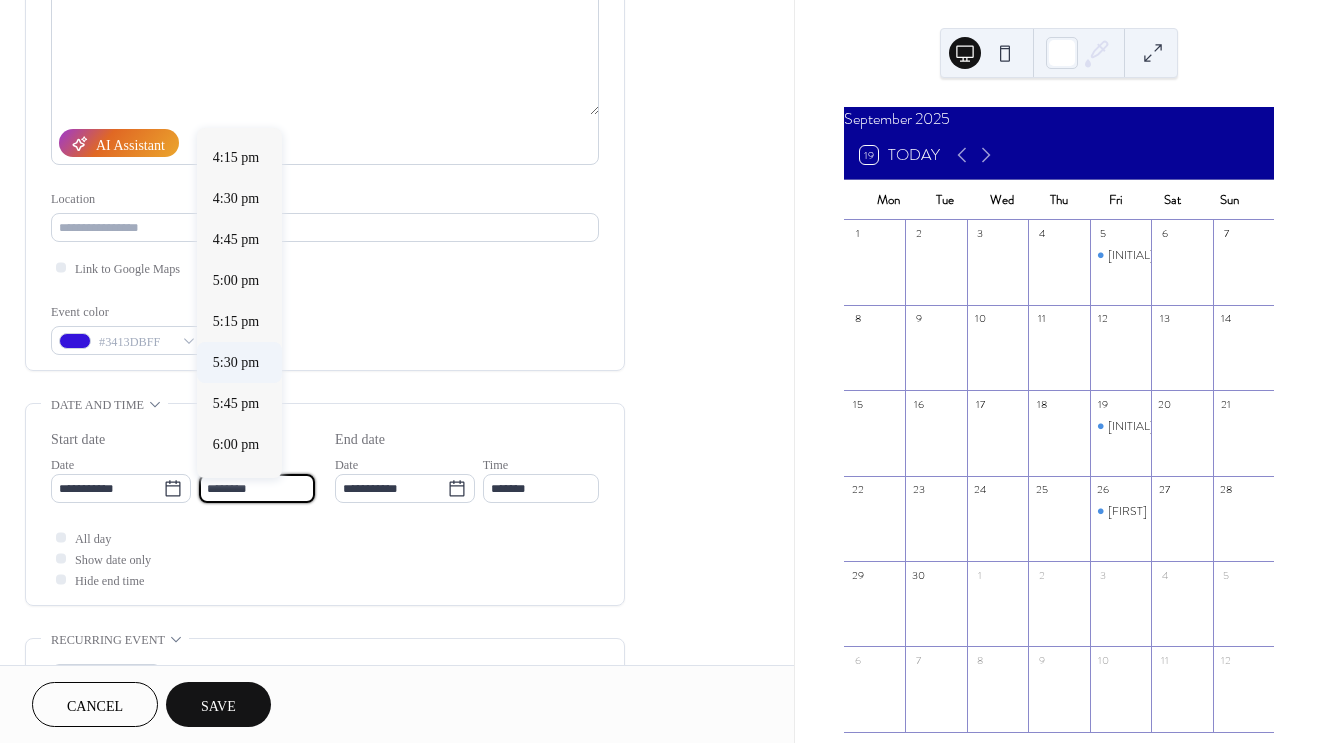 scroll, scrollTop: 2657, scrollLeft: 0, axis: vertical 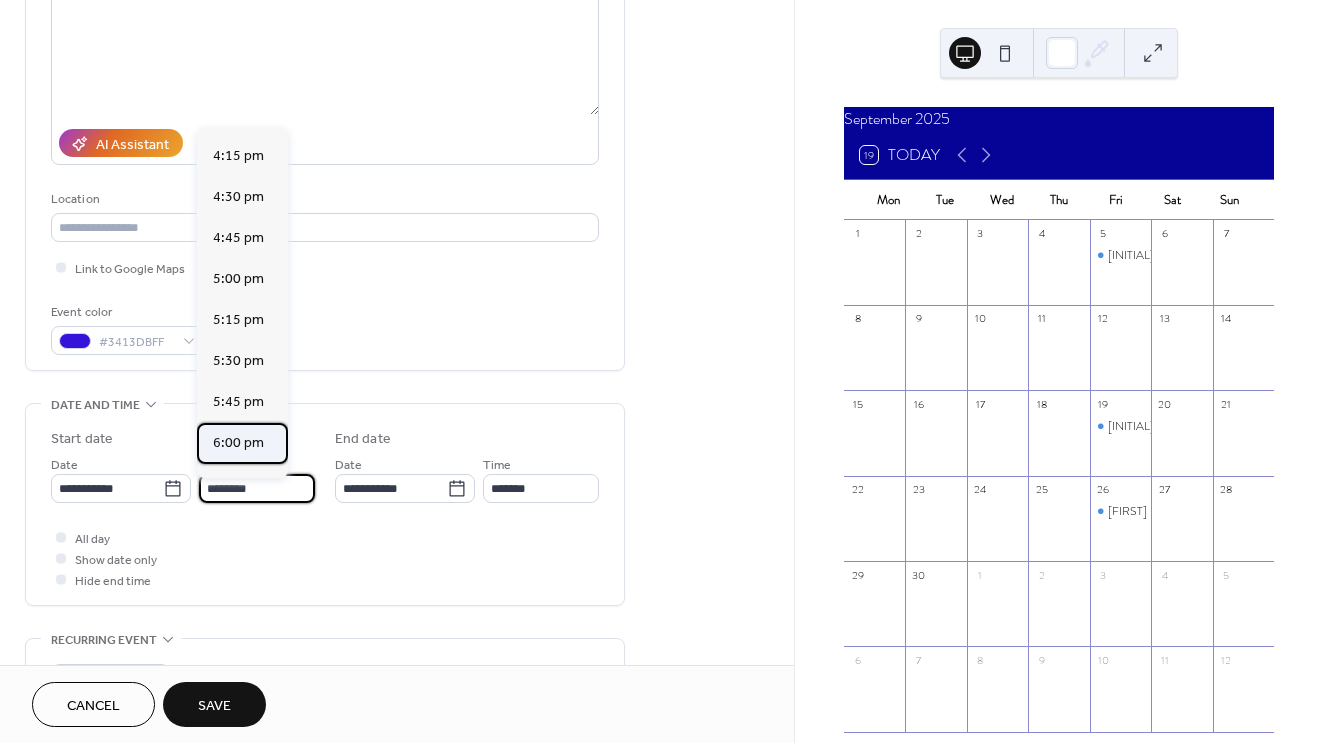 click on "6:00 pm" at bounding box center [238, 443] 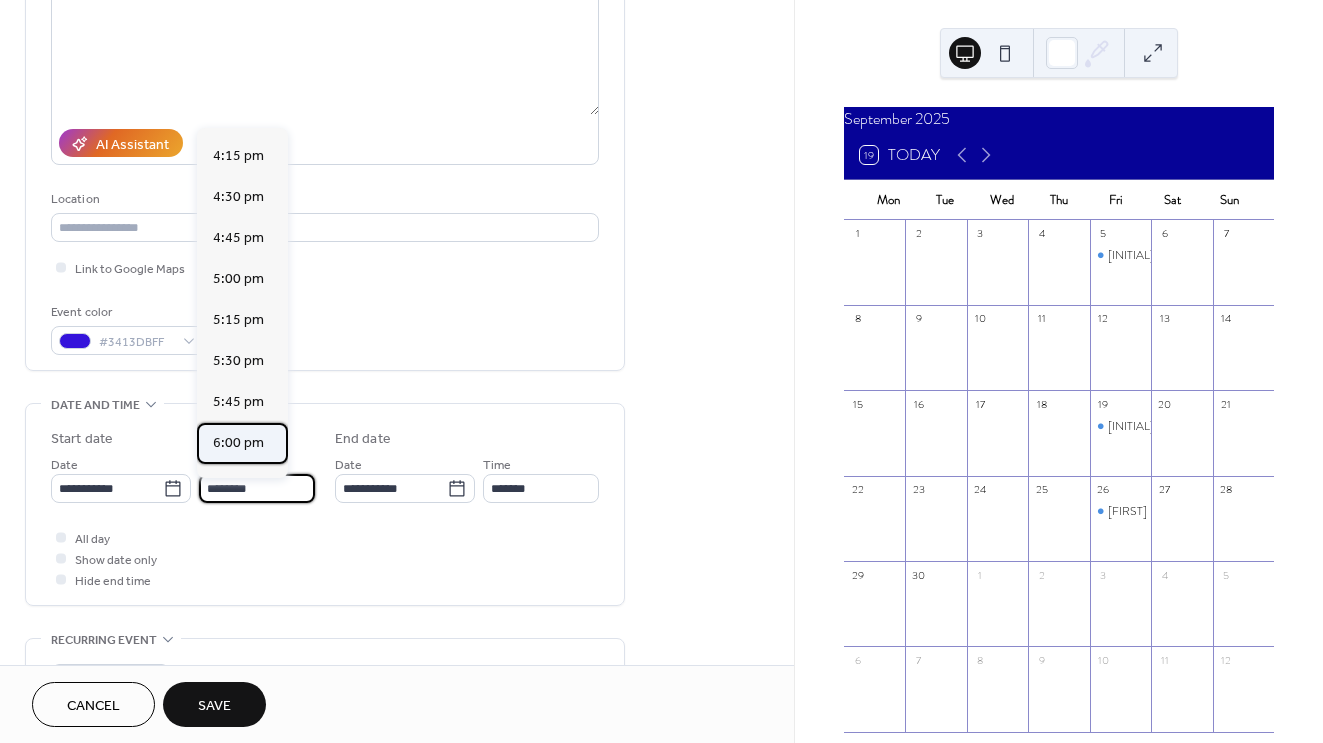 type on "*******" 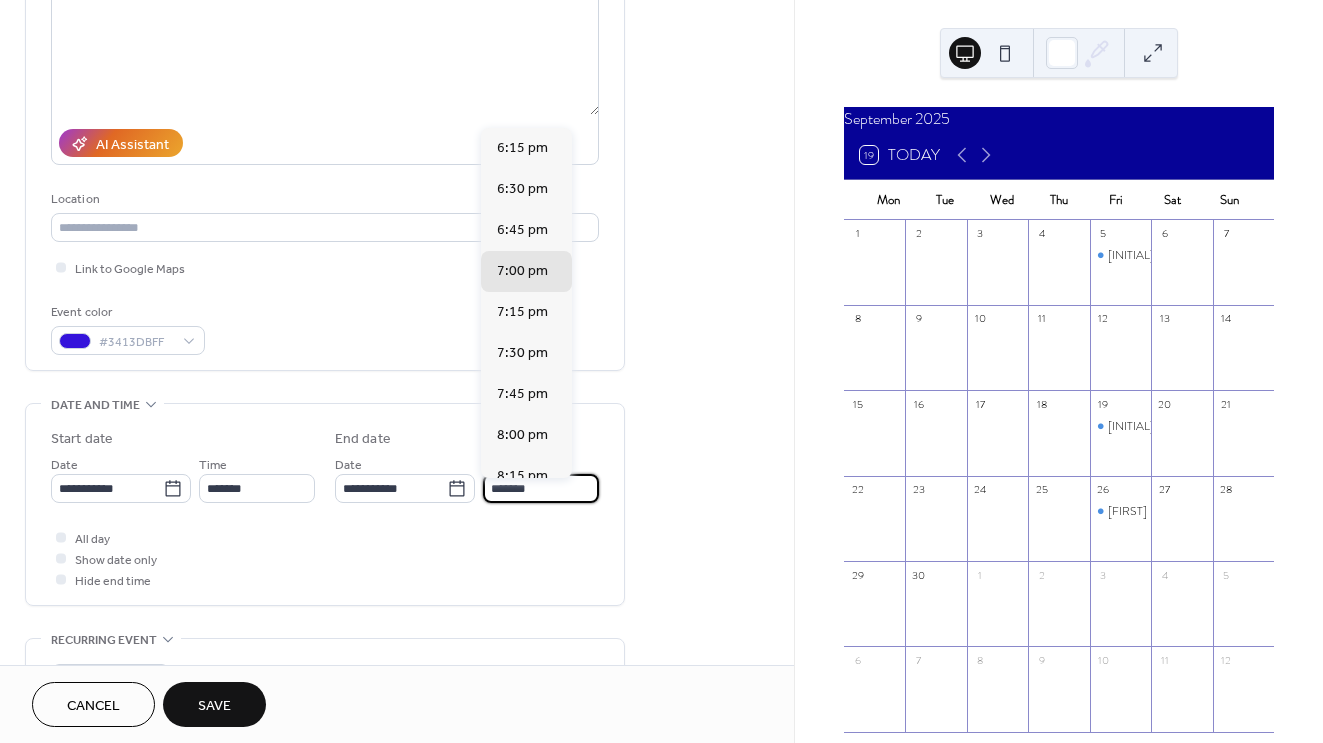 click on "*******" at bounding box center (541, 488) 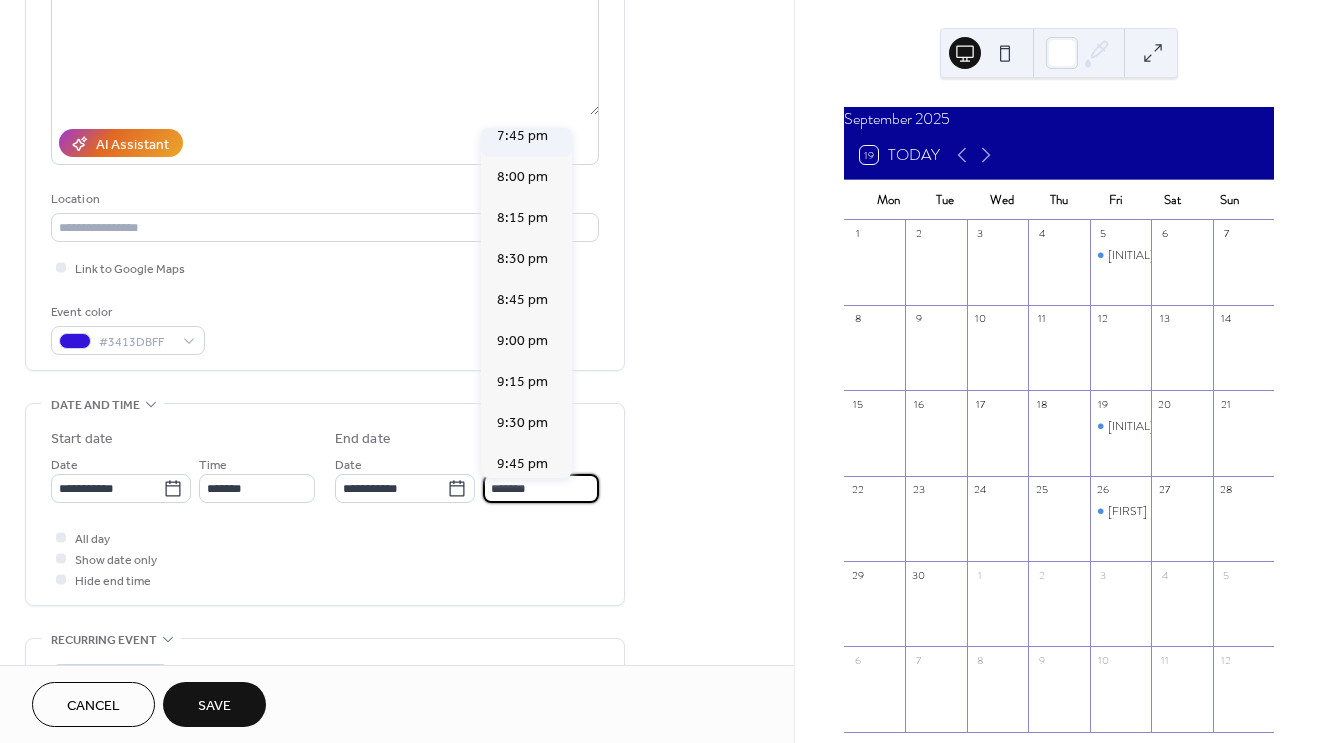 scroll, scrollTop: 358, scrollLeft: 0, axis: vertical 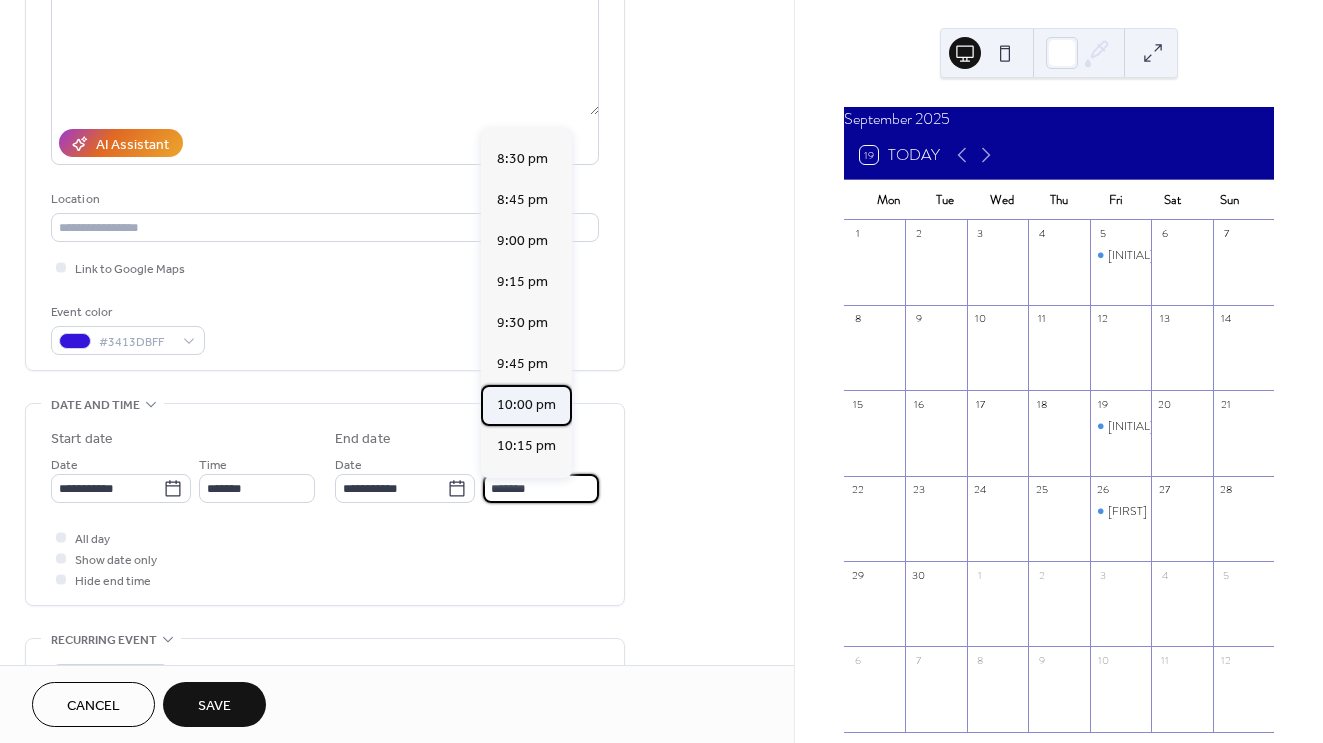 click on "10:00 pm" at bounding box center [526, 405] 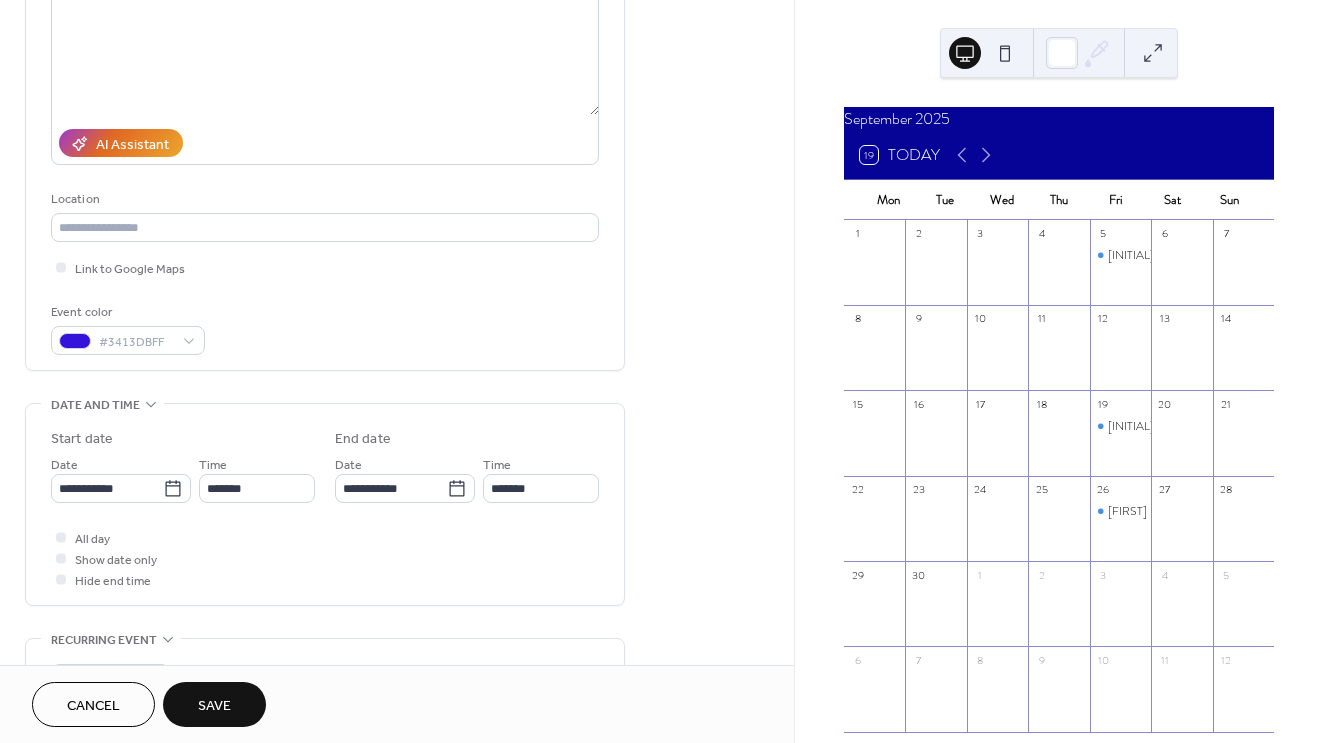 type on "********" 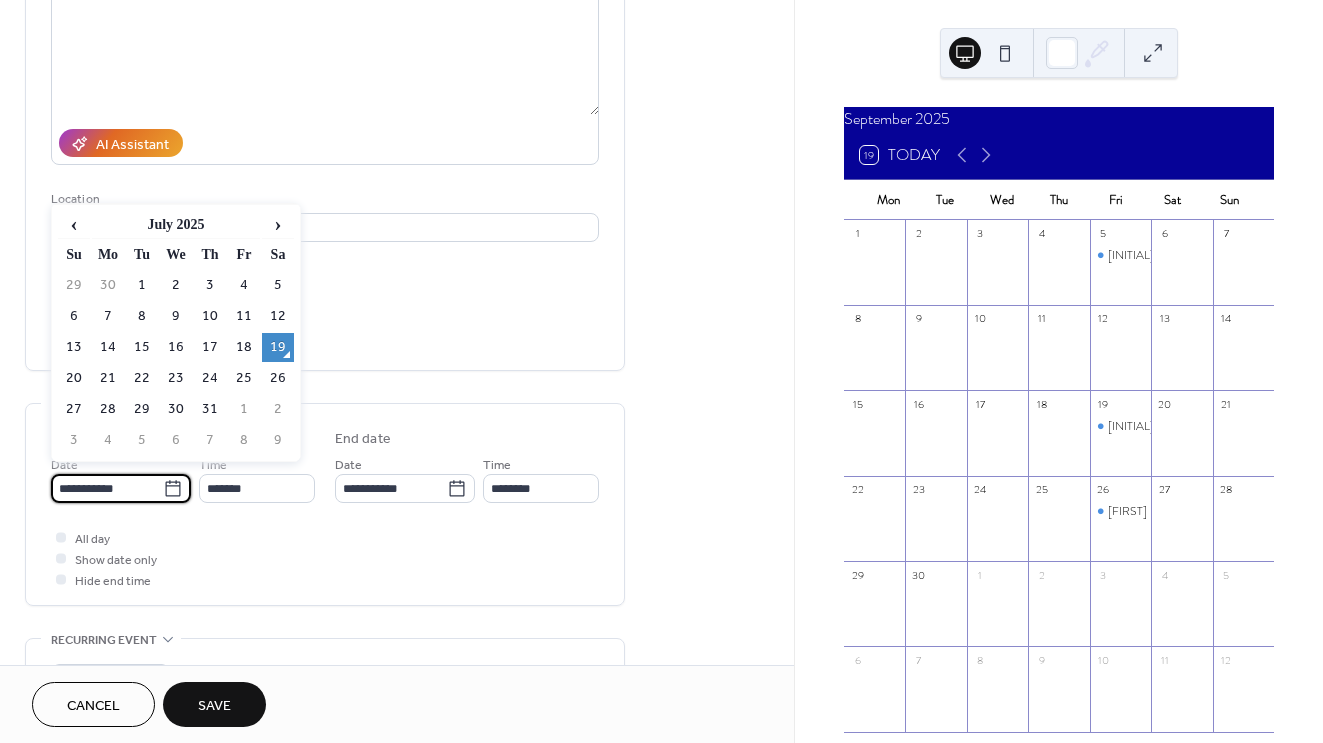click on "**********" at bounding box center (107, 488) 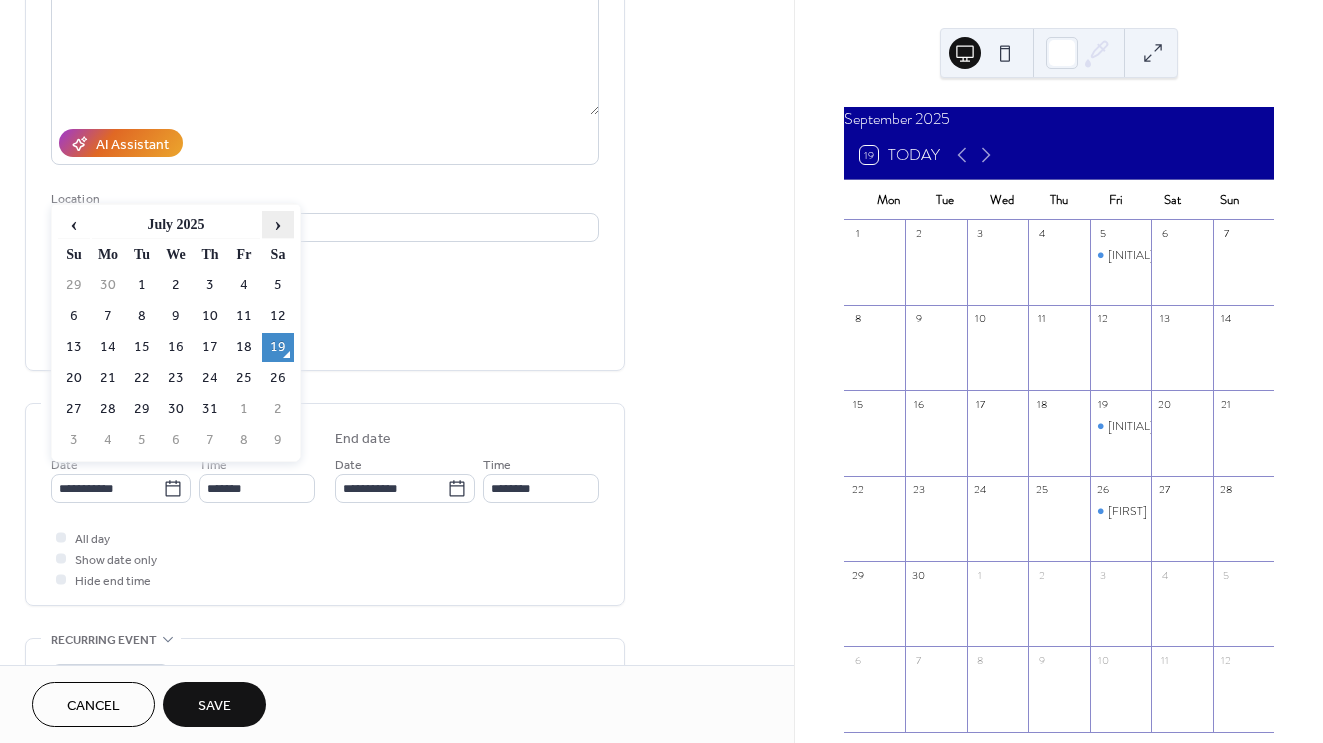click on "›" at bounding box center [278, 224] 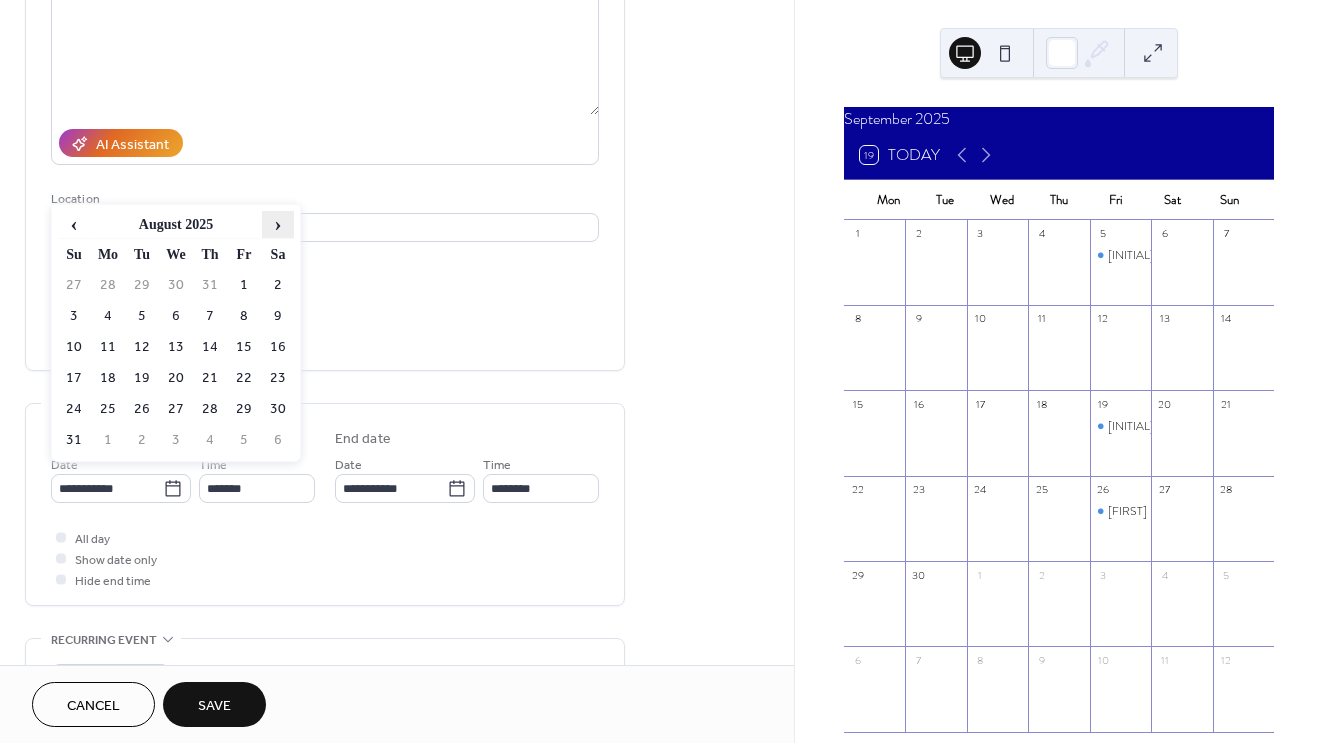 click on "›" at bounding box center [278, 224] 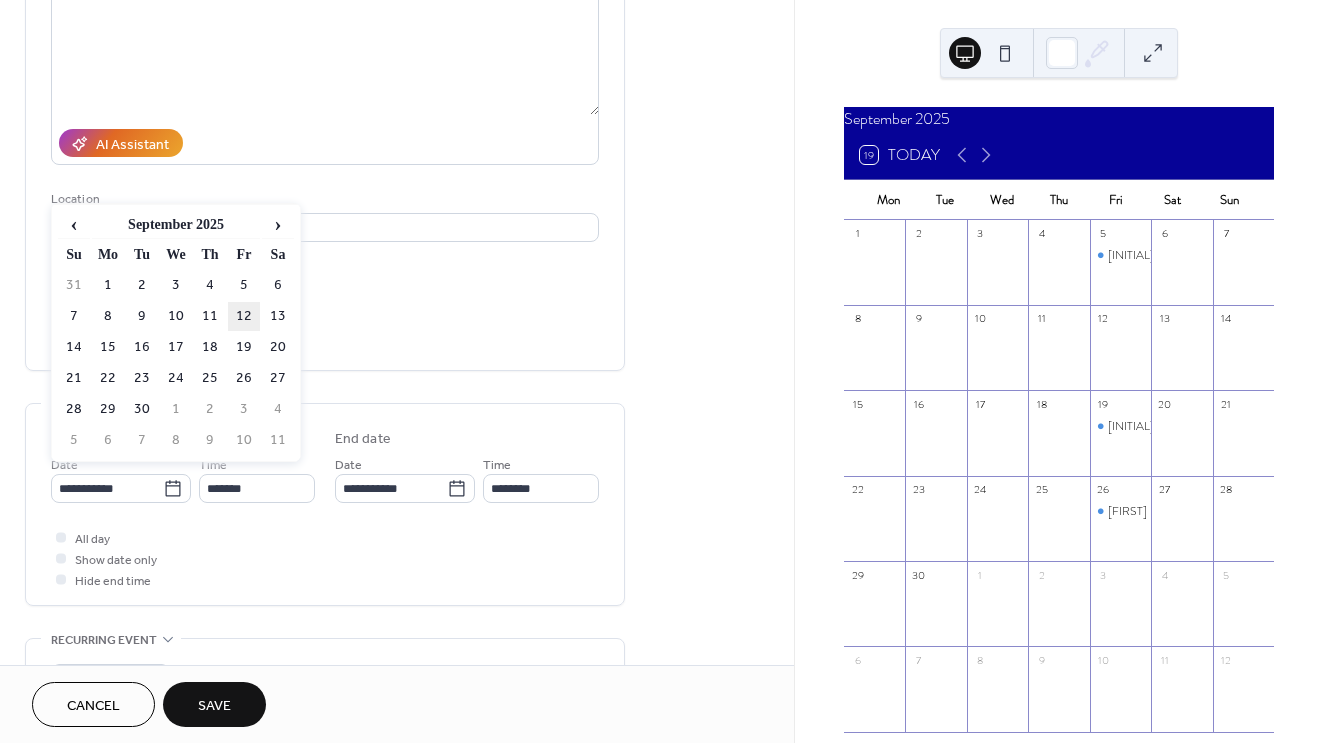 click on "12" at bounding box center [244, 316] 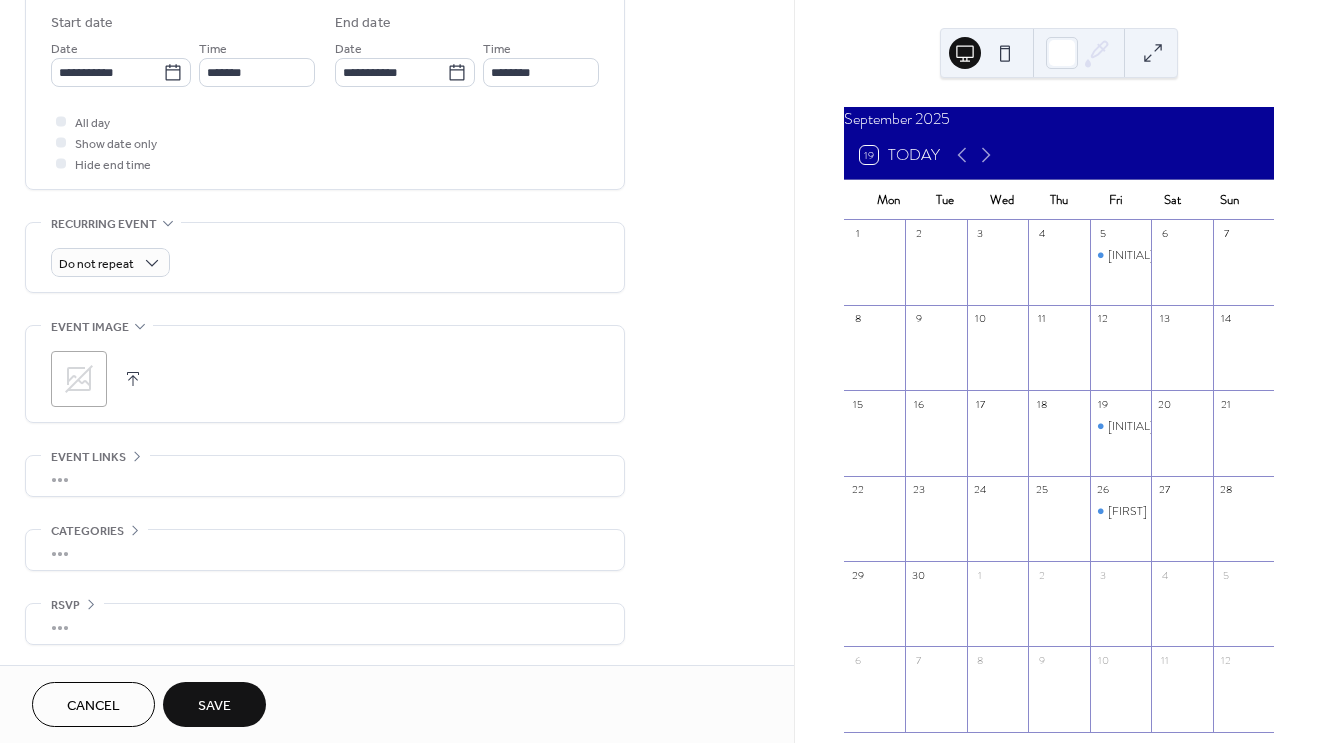 scroll, scrollTop: 670, scrollLeft: 0, axis: vertical 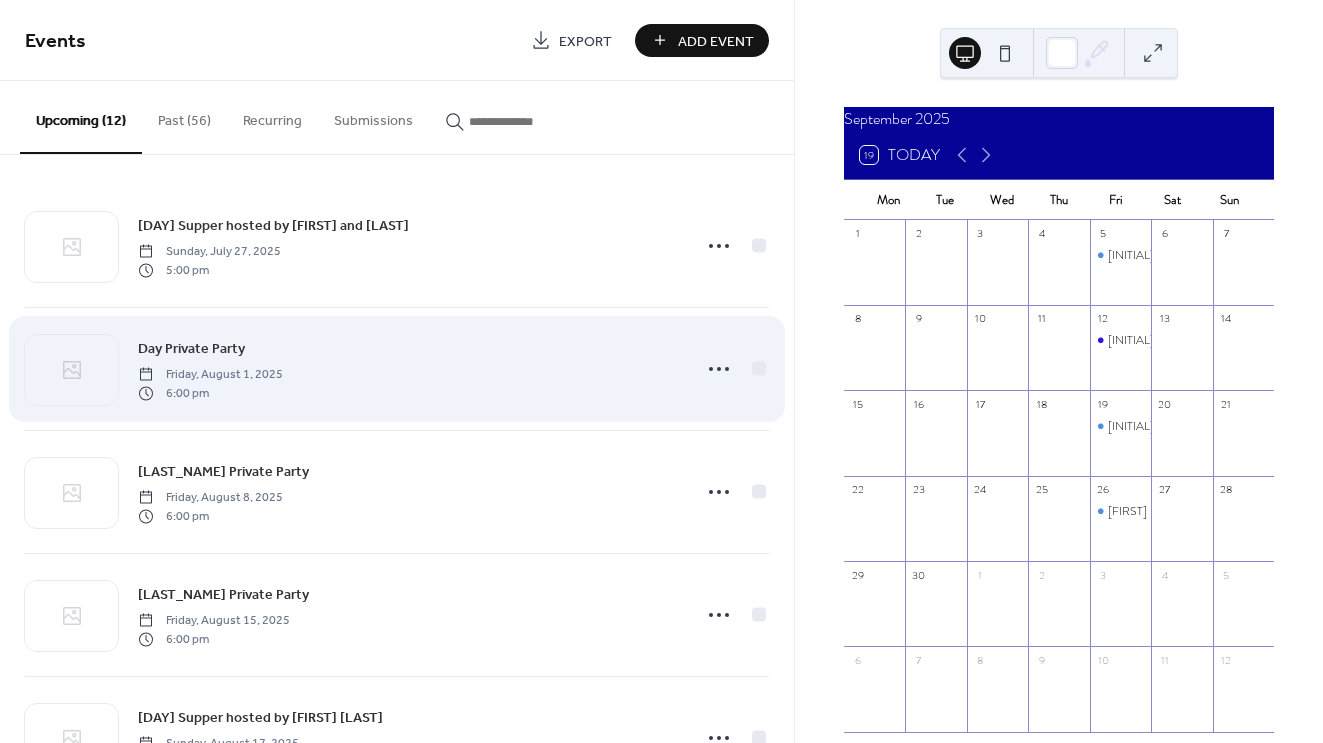 click on "Day Private Party" at bounding box center [191, 349] 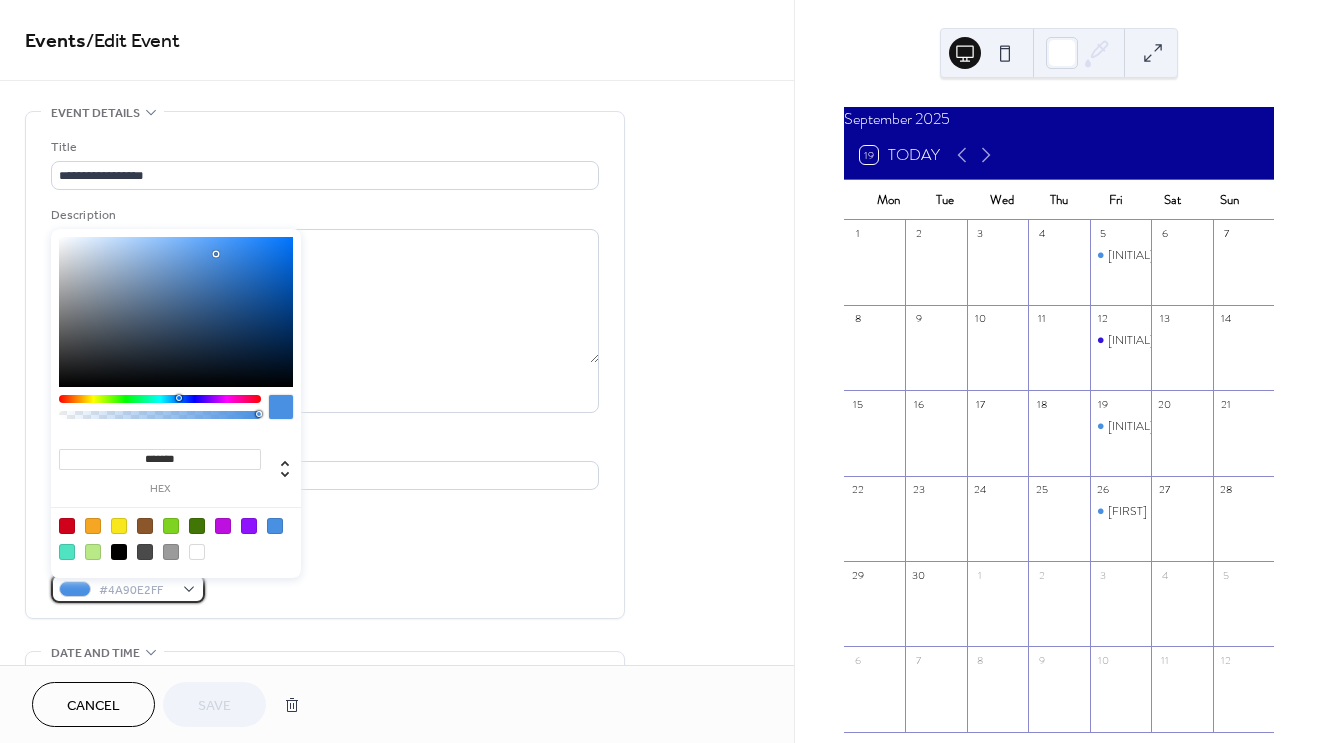click on "#4A90E2FF" at bounding box center (128, 588) 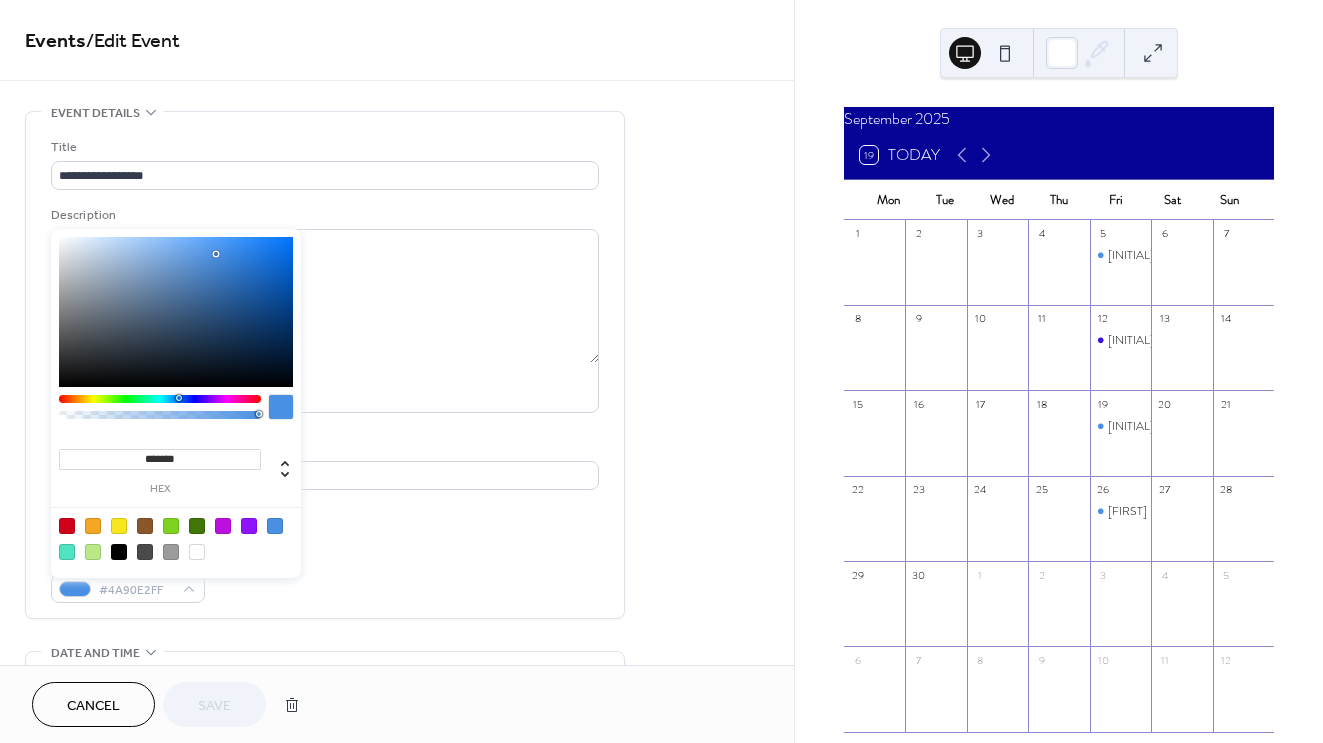 click on "*******" at bounding box center [160, 459] 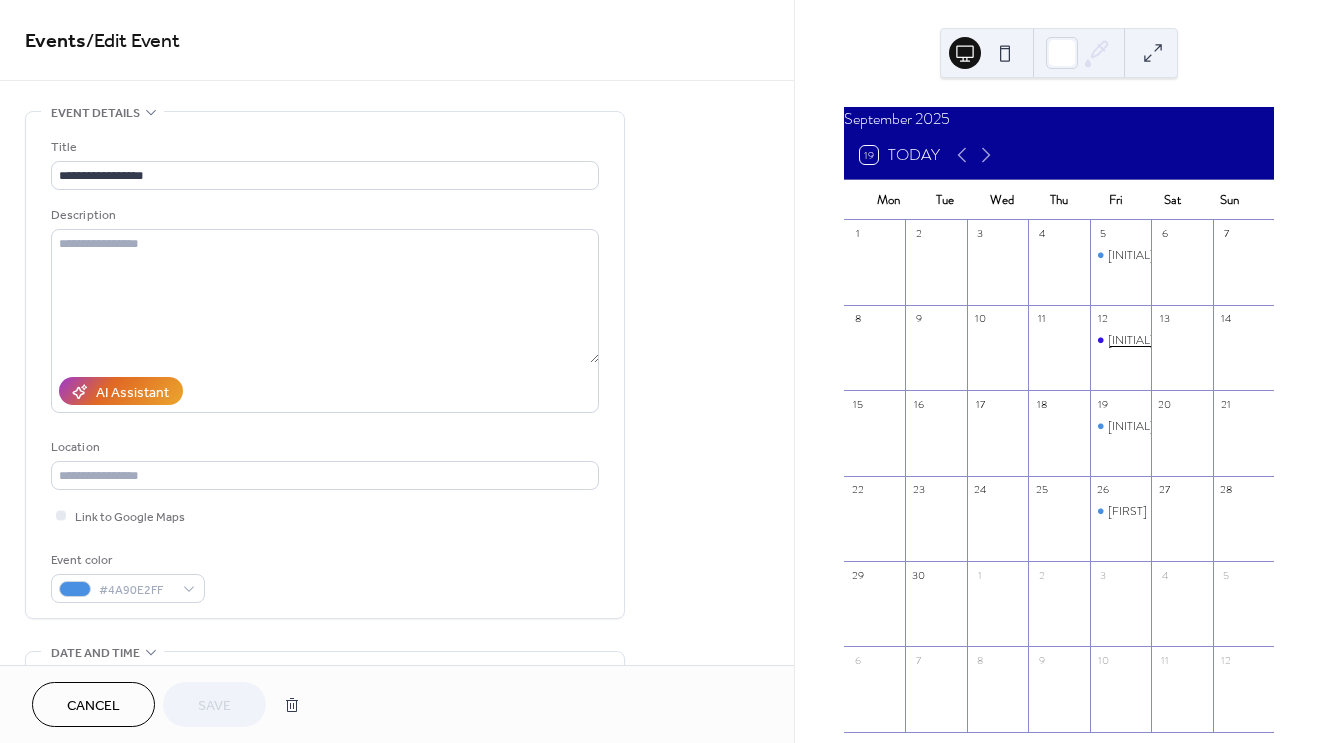 click on "[INITIAL] [LAST_NAME] Private Party" at bounding box center [1201, 340] 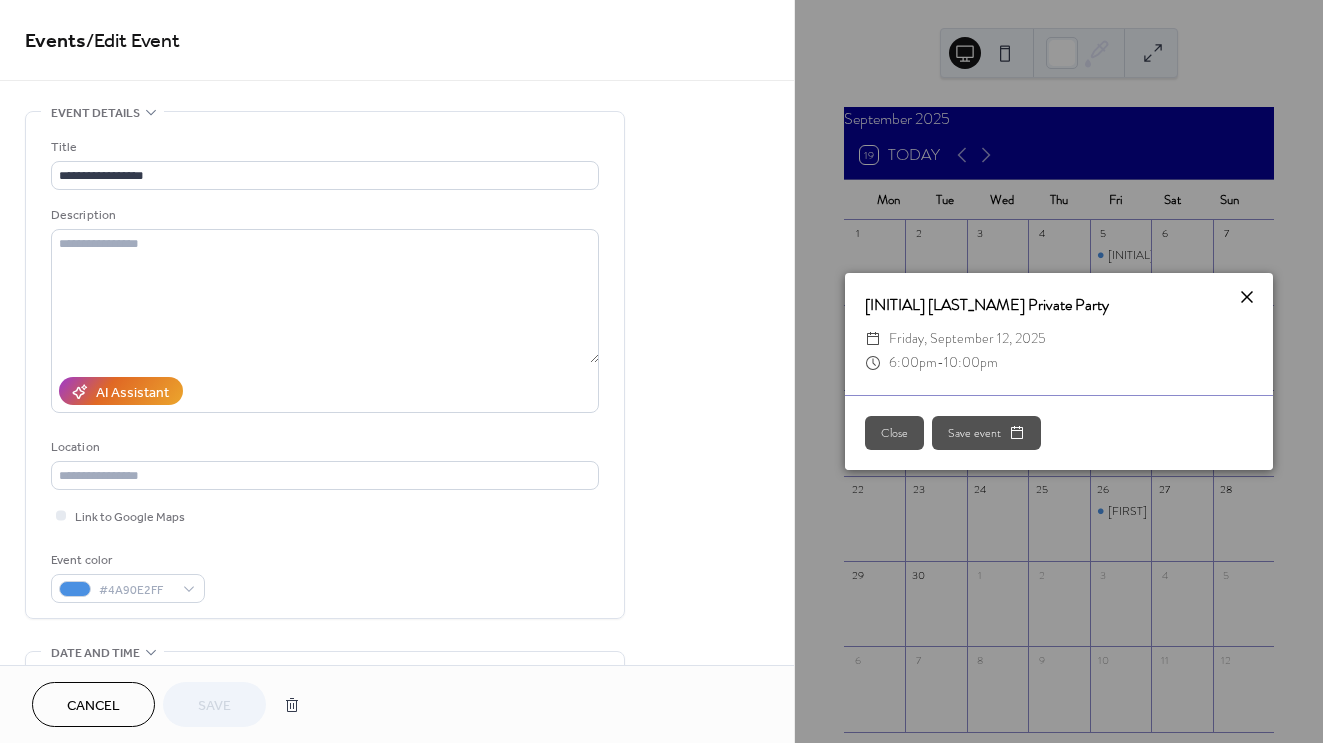 click 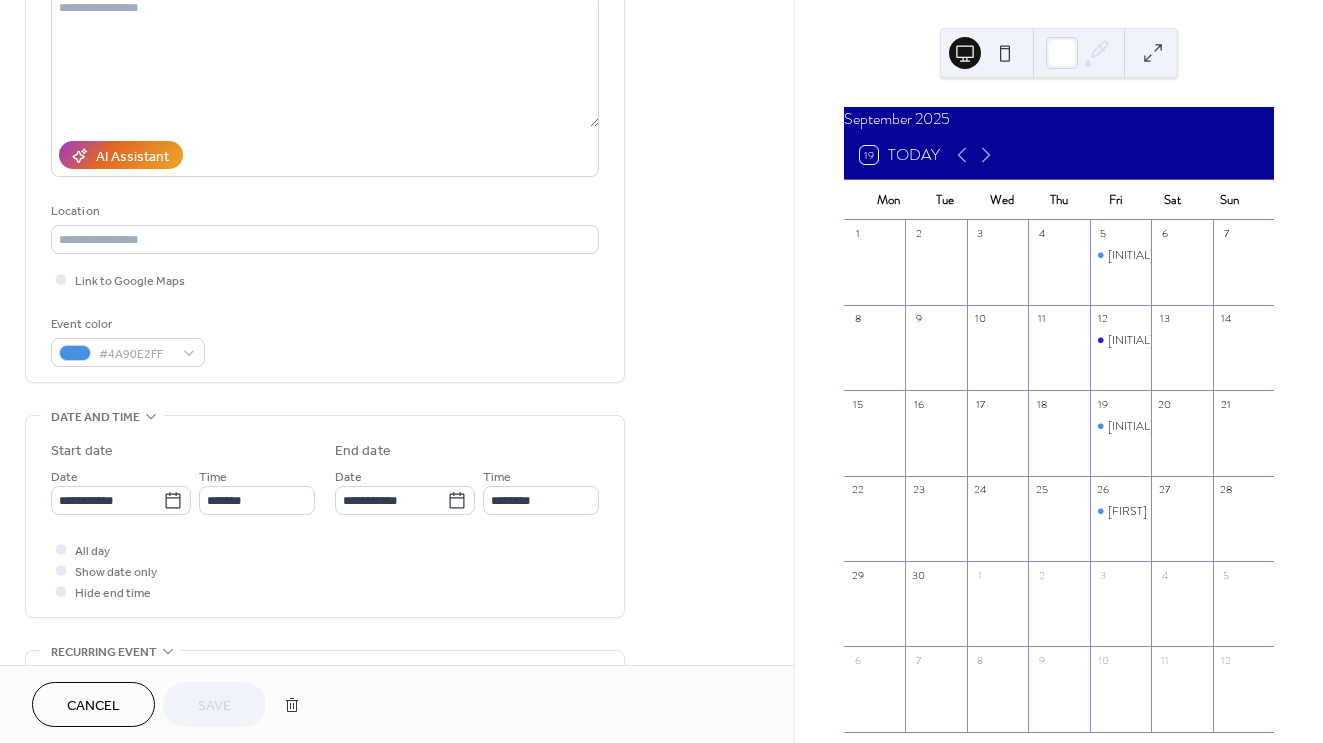 scroll, scrollTop: 311, scrollLeft: 0, axis: vertical 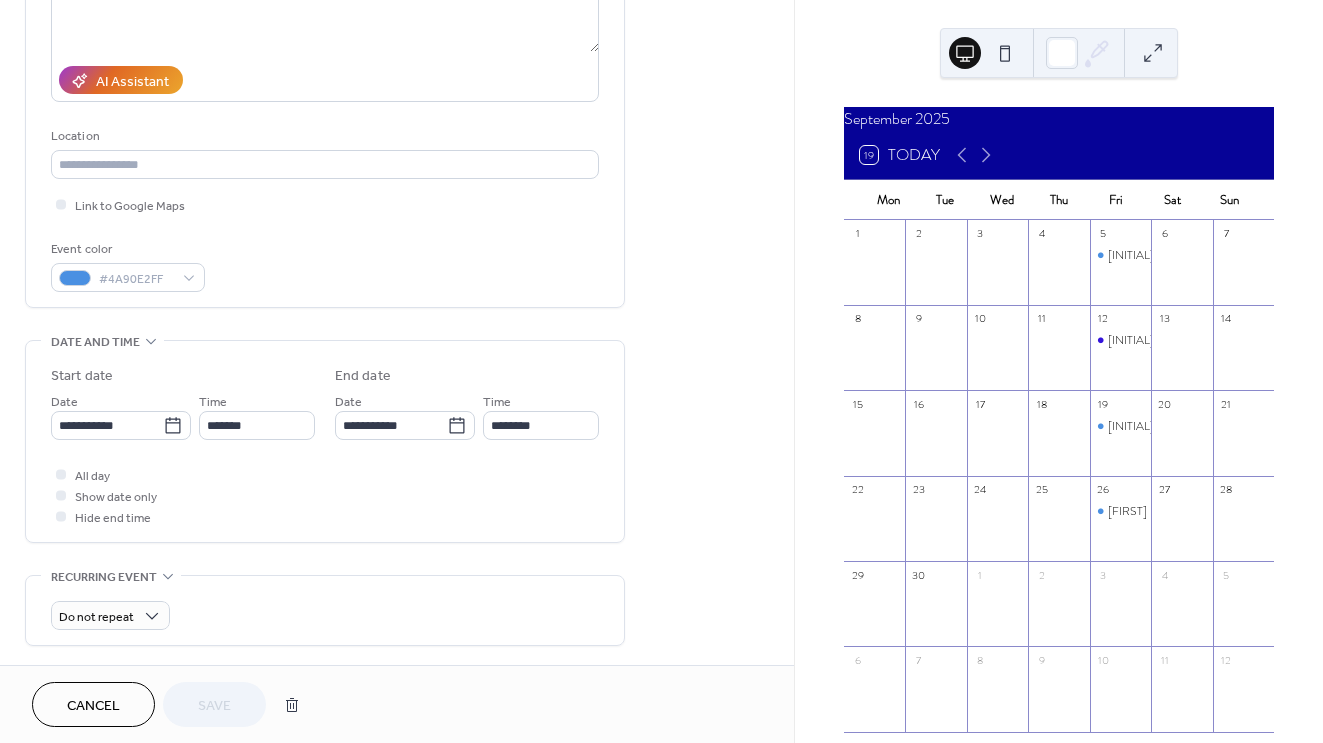click on "Cancel" at bounding box center [93, 706] 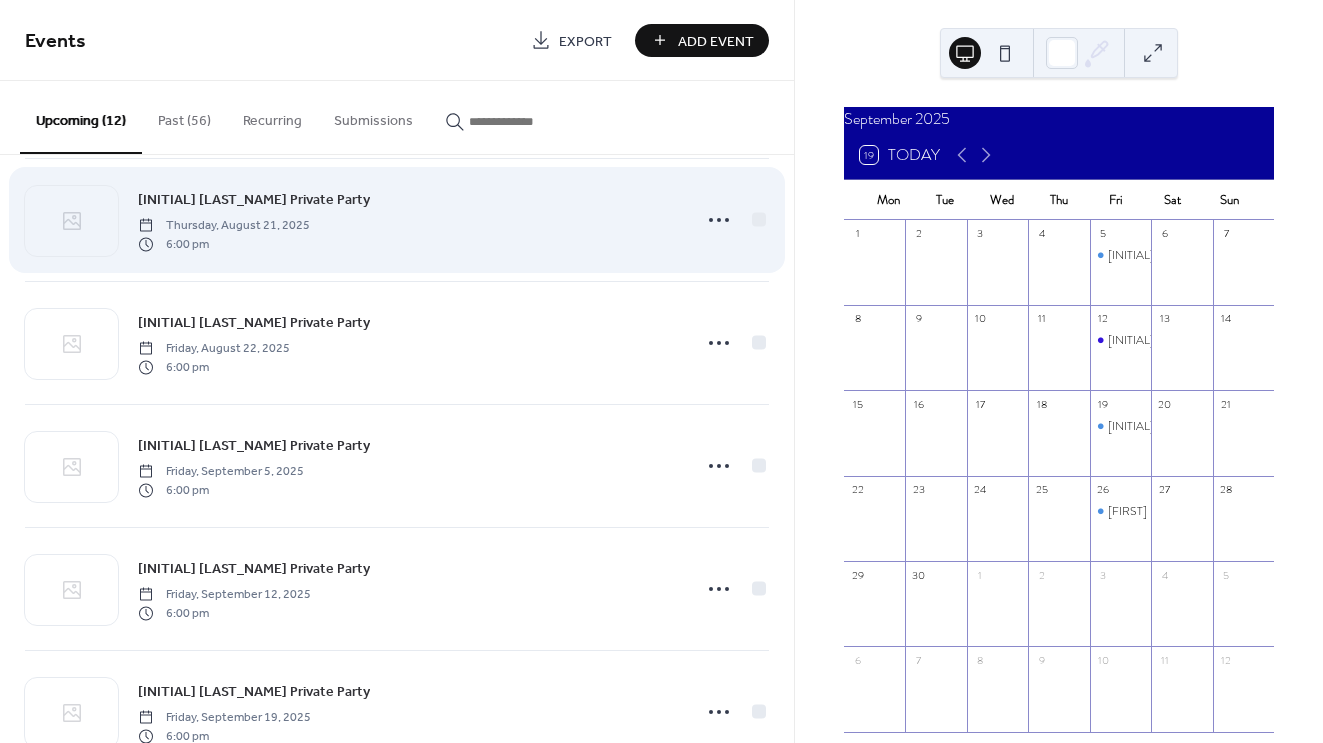 scroll, scrollTop: 713, scrollLeft: 0, axis: vertical 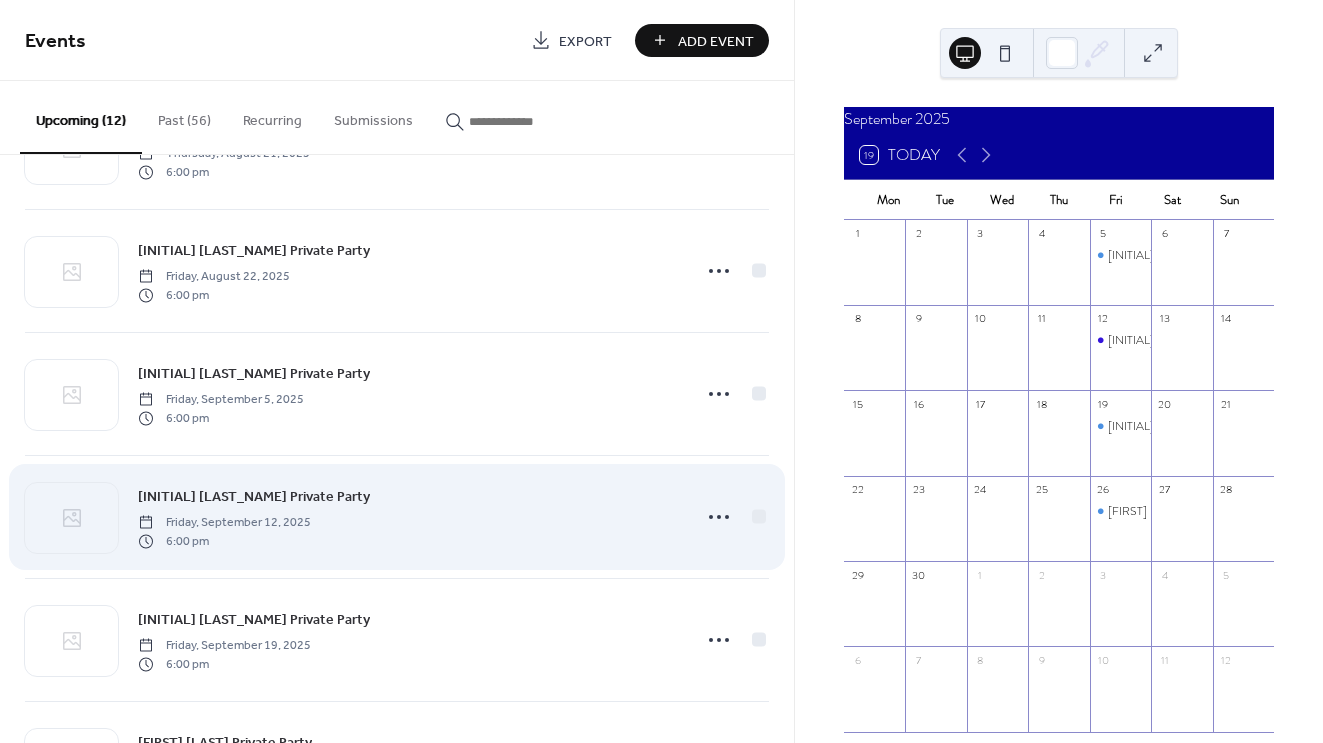 click on "[INITIAL] [LAST_NAME] Private Party" at bounding box center [254, 497] 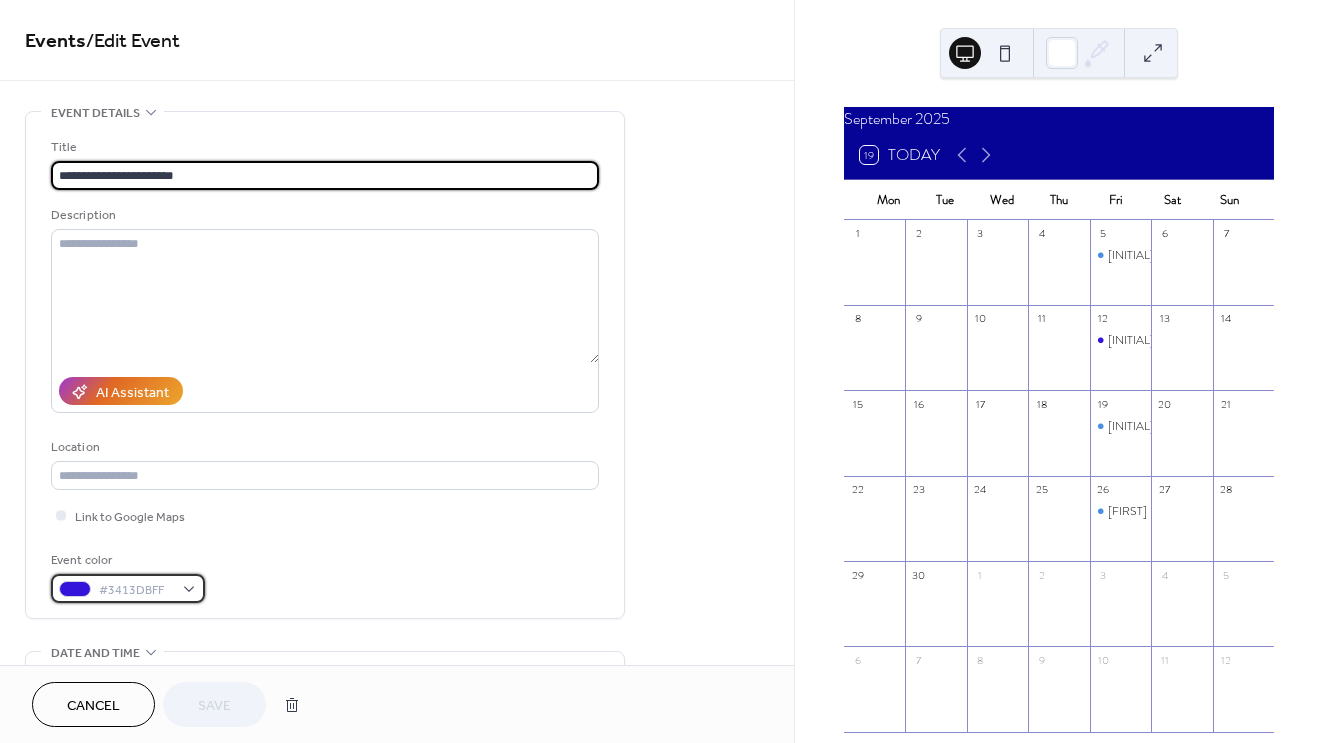 click on "#3413DBFF" at bounding box center [136, 590] 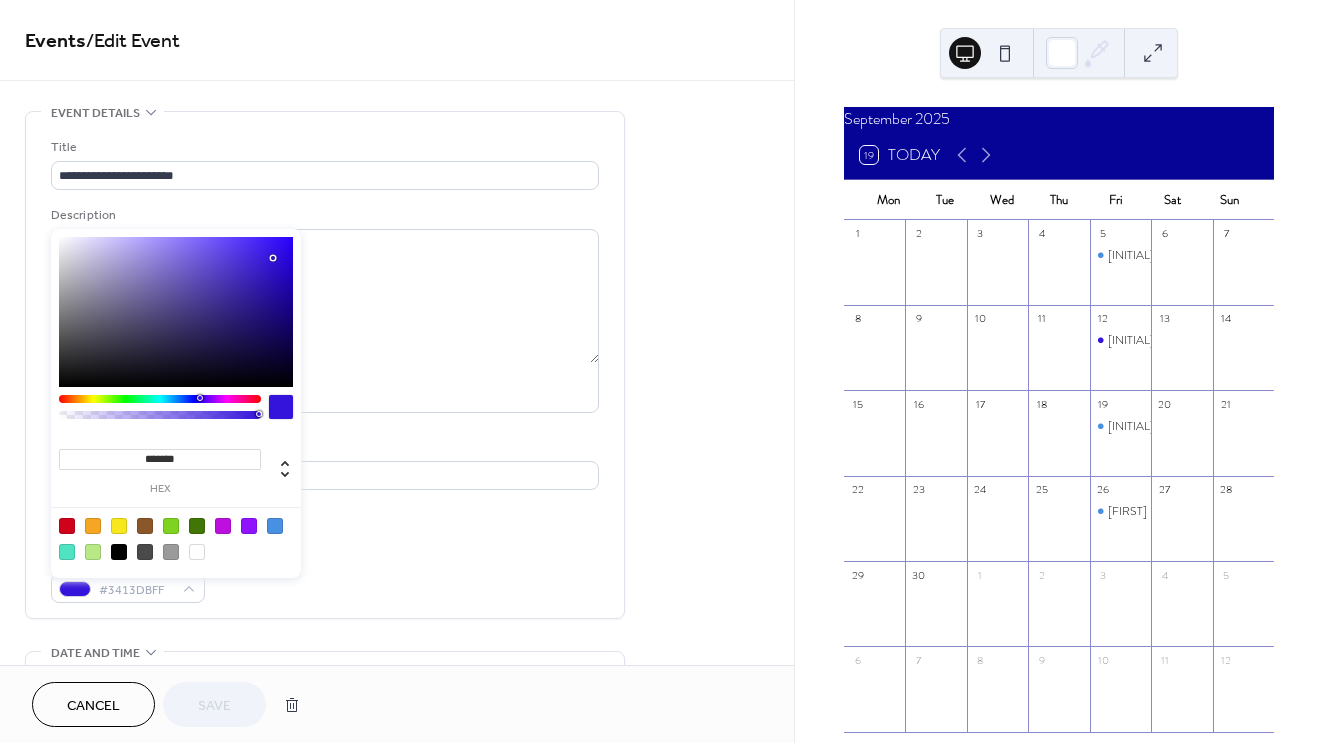 click on "*******" at bounding box center (160, 459) 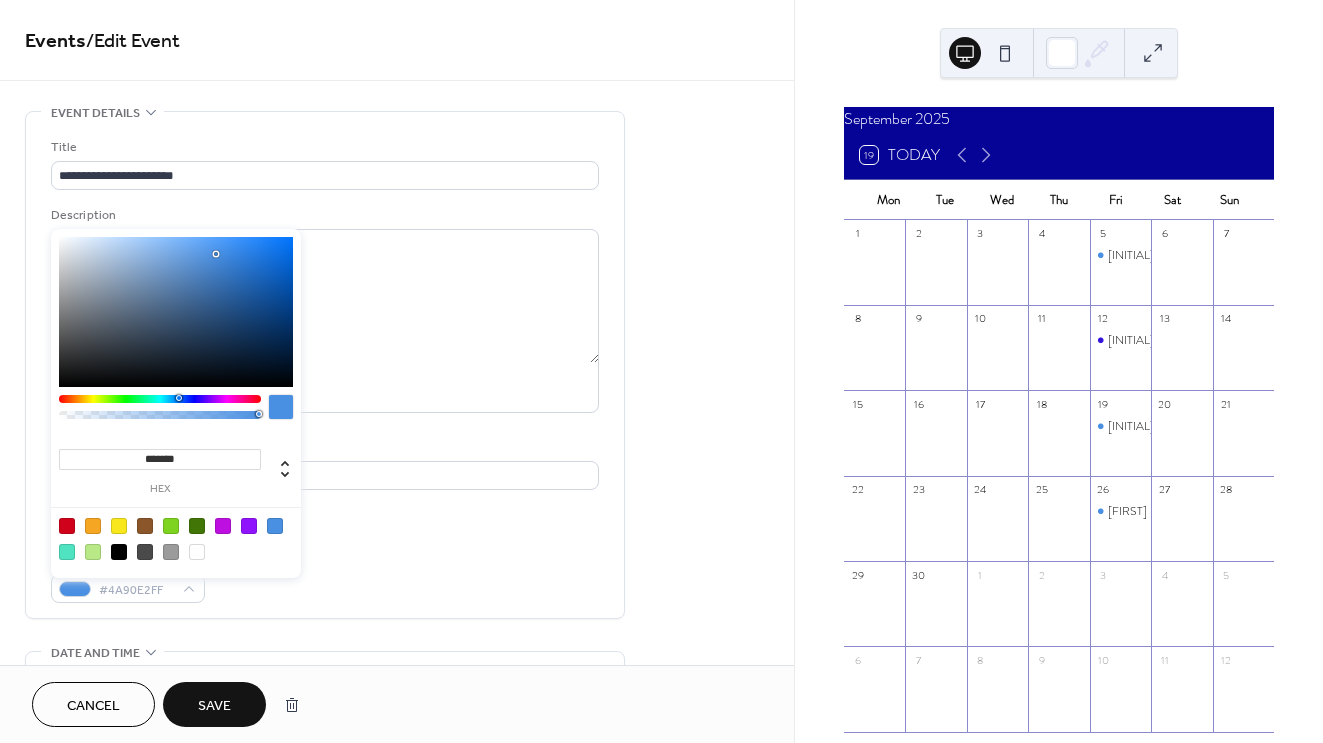 click on "Save" at bounding box center [214, 706] 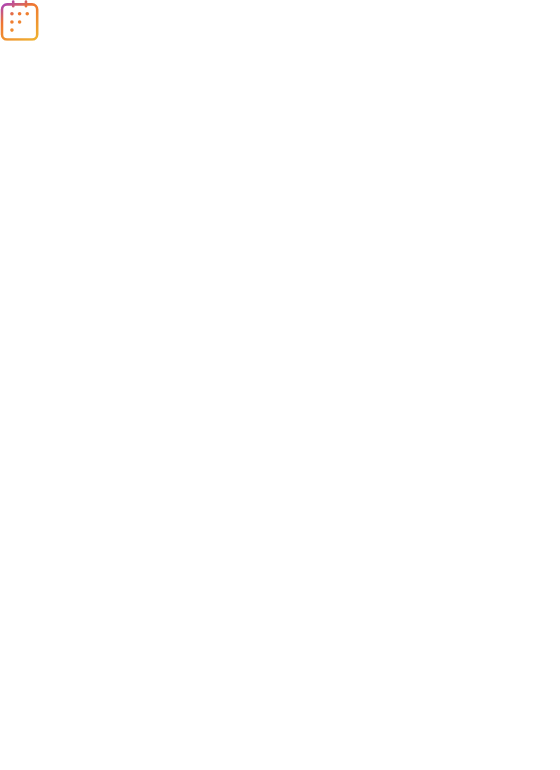 scroll, scrollTop: 0, scrollLeft: 0, axis: both 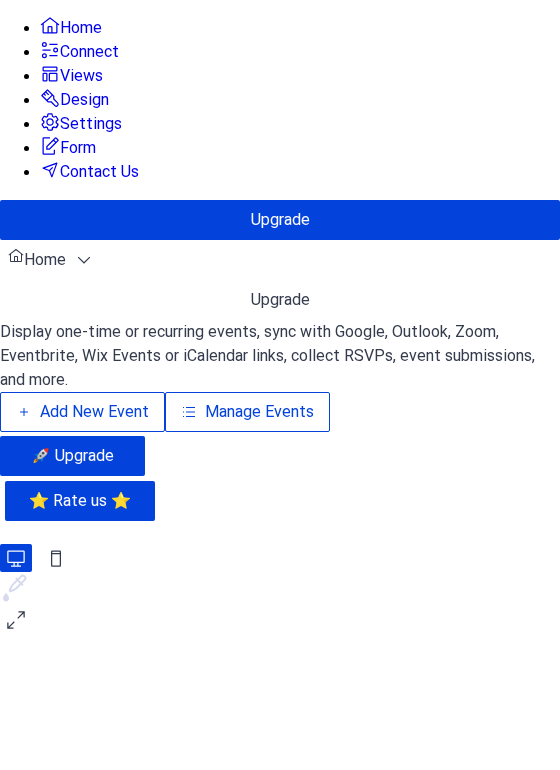click on "Add New Event" at bounding box center [94, 412] 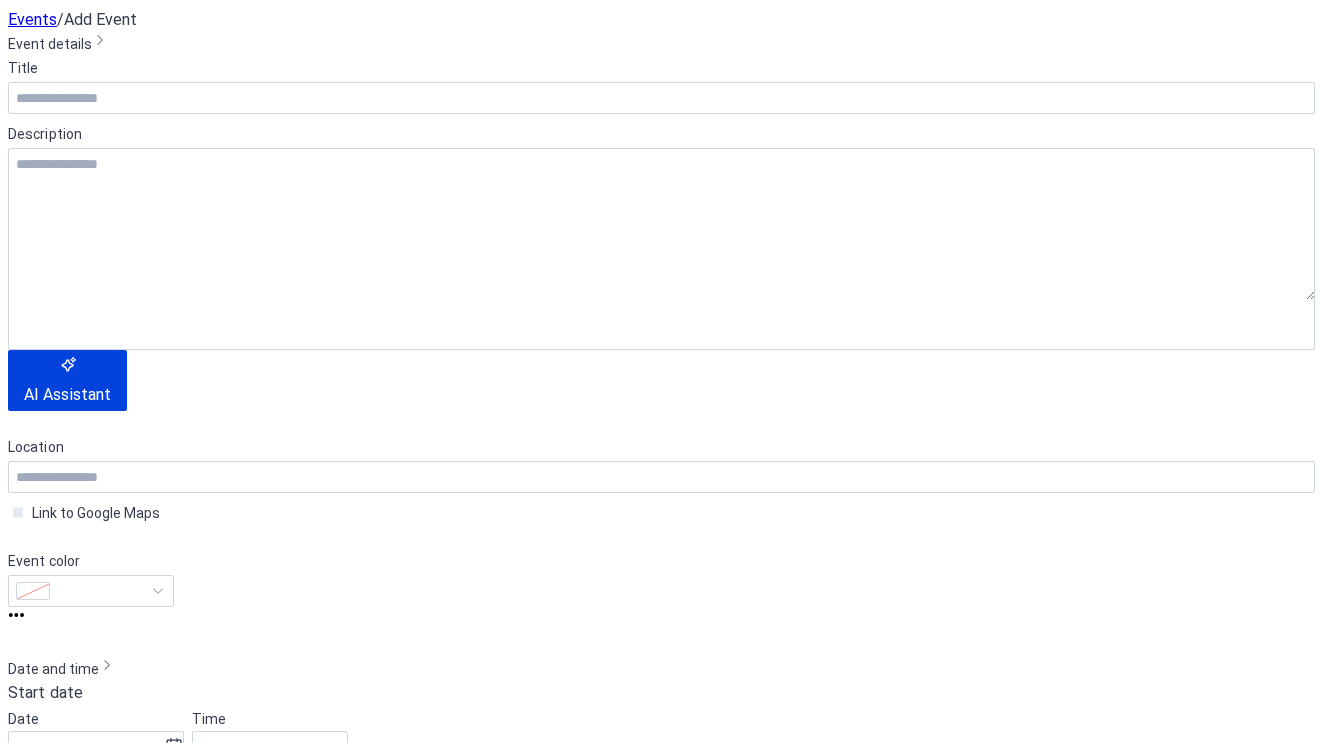 scroll, scrollTop: 0, scrollLeft: 0, axis: both 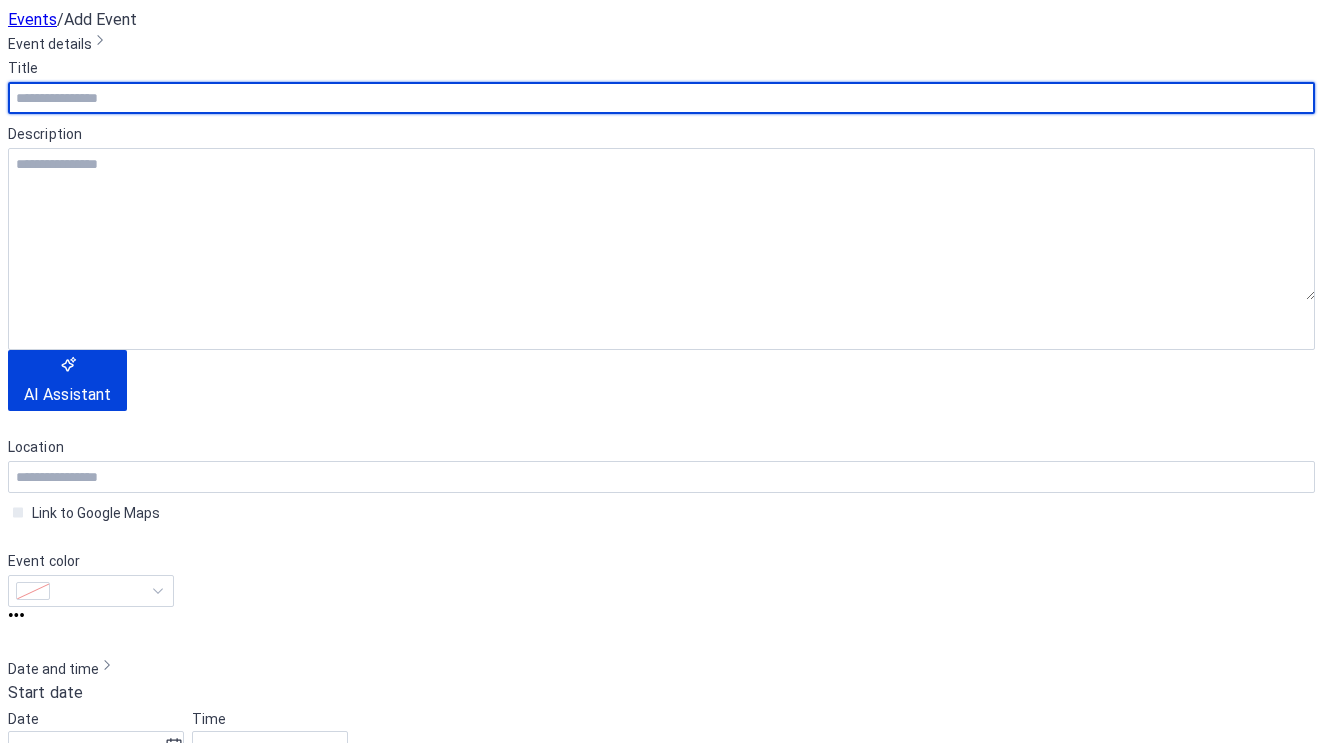 click at bounding box center [661, 98] 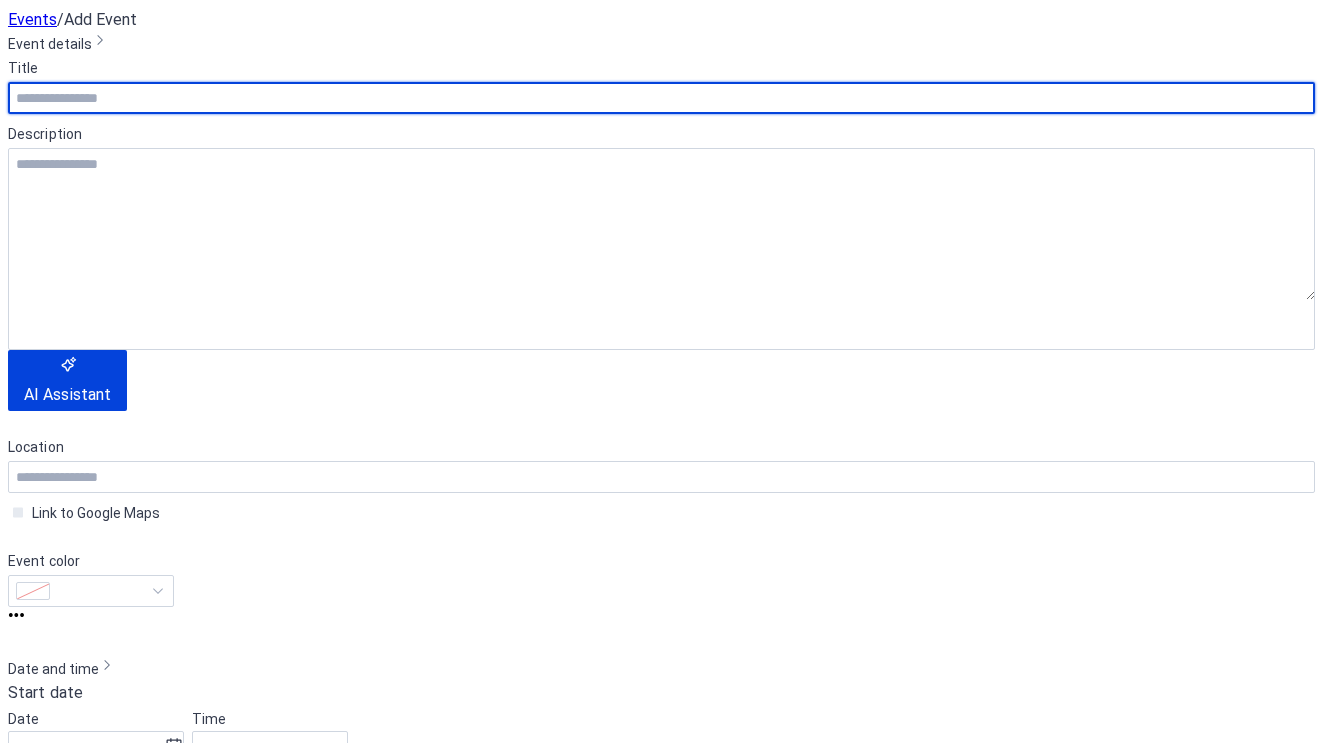 paste on "**********" 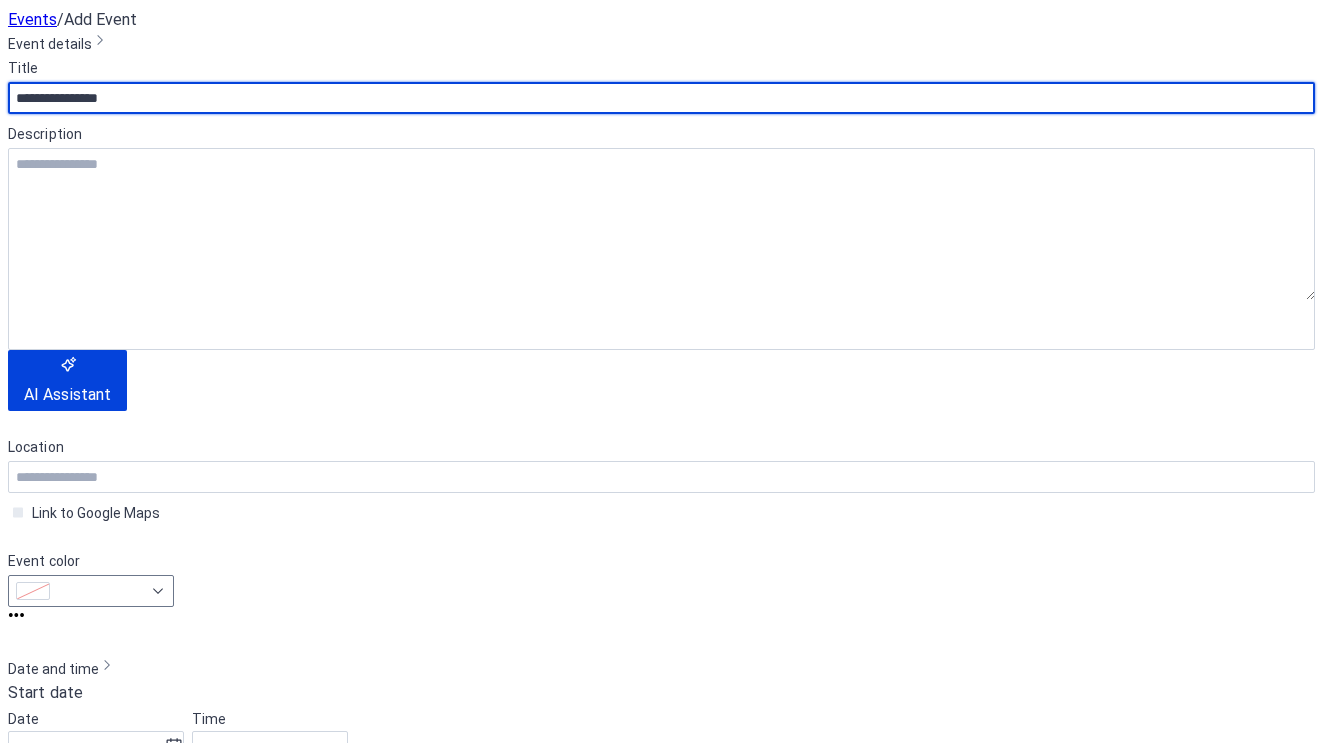 scroll, scrollTop: 336, scrollLeft: 0, axis: vertical 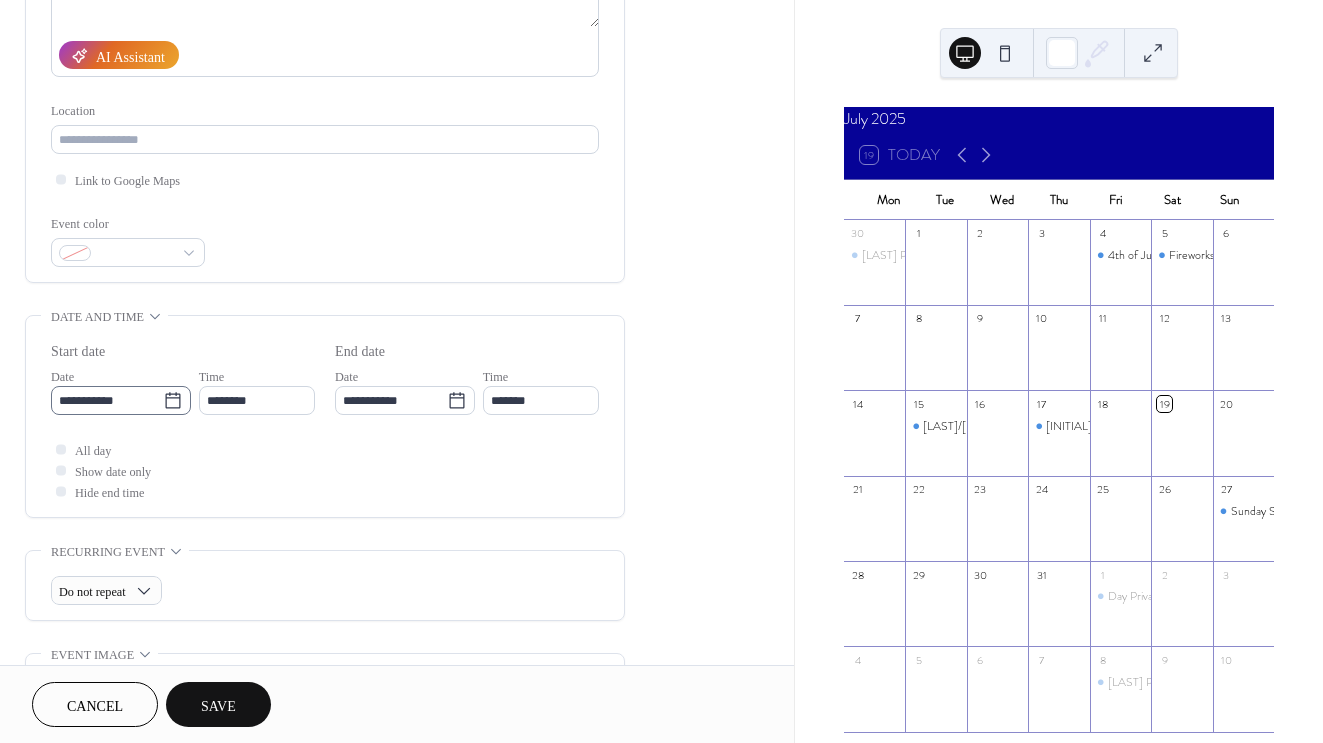 type on "**********" 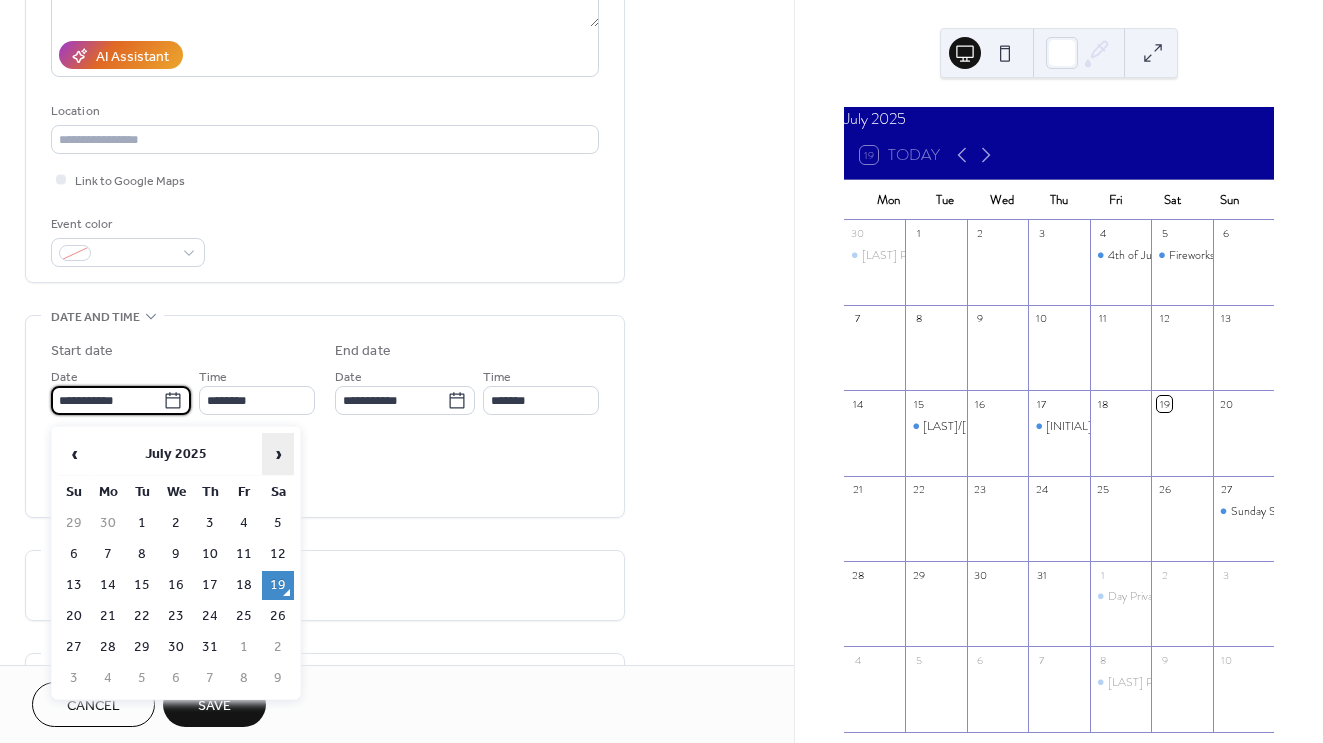 click on "›" at bounding box center (278, 454) 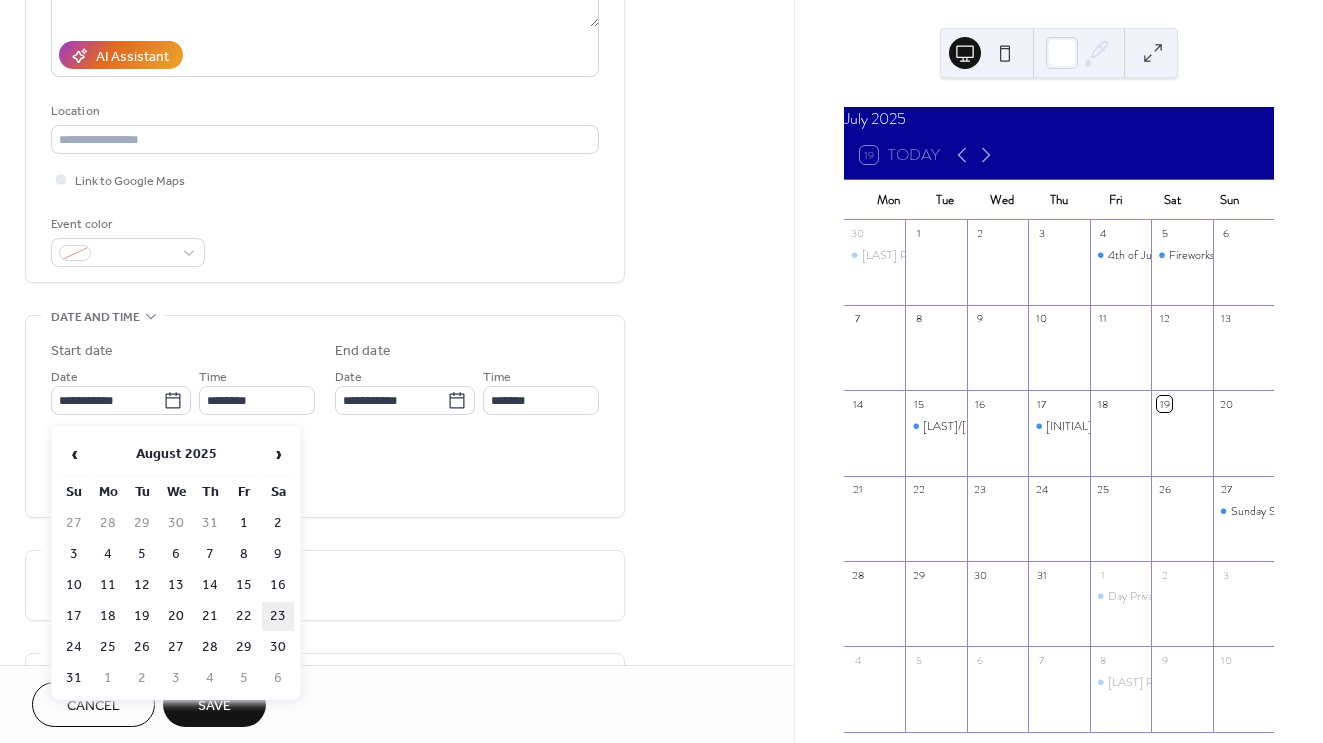 click on "23" at bounding box center (278, 616) 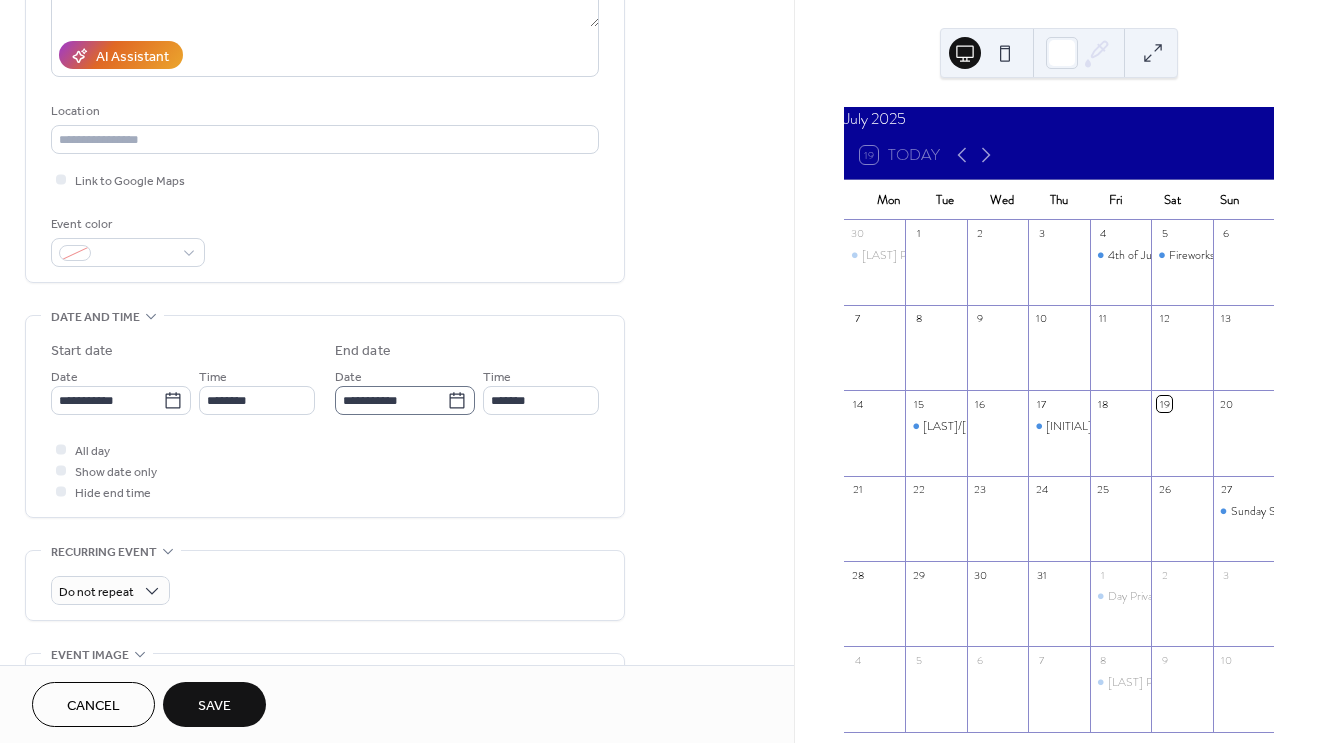 click 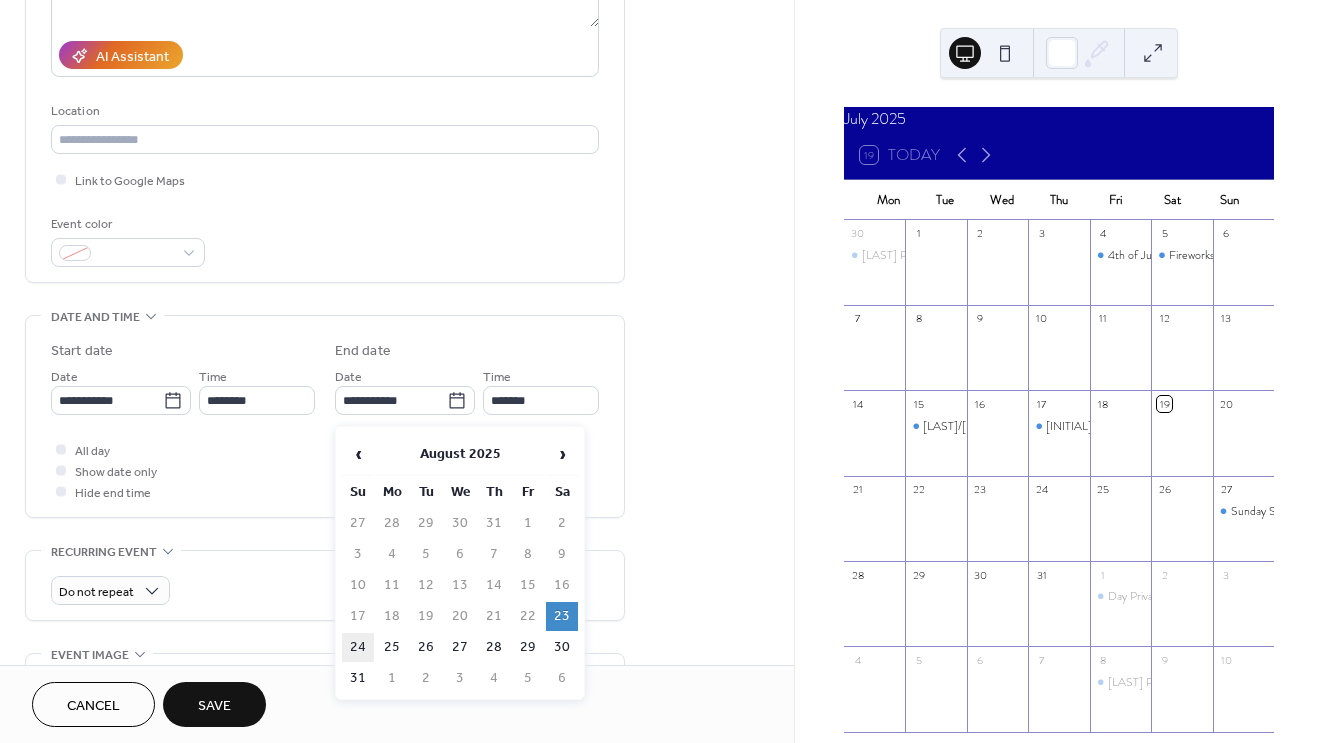 click on "24" at bounding box center [358, 647] 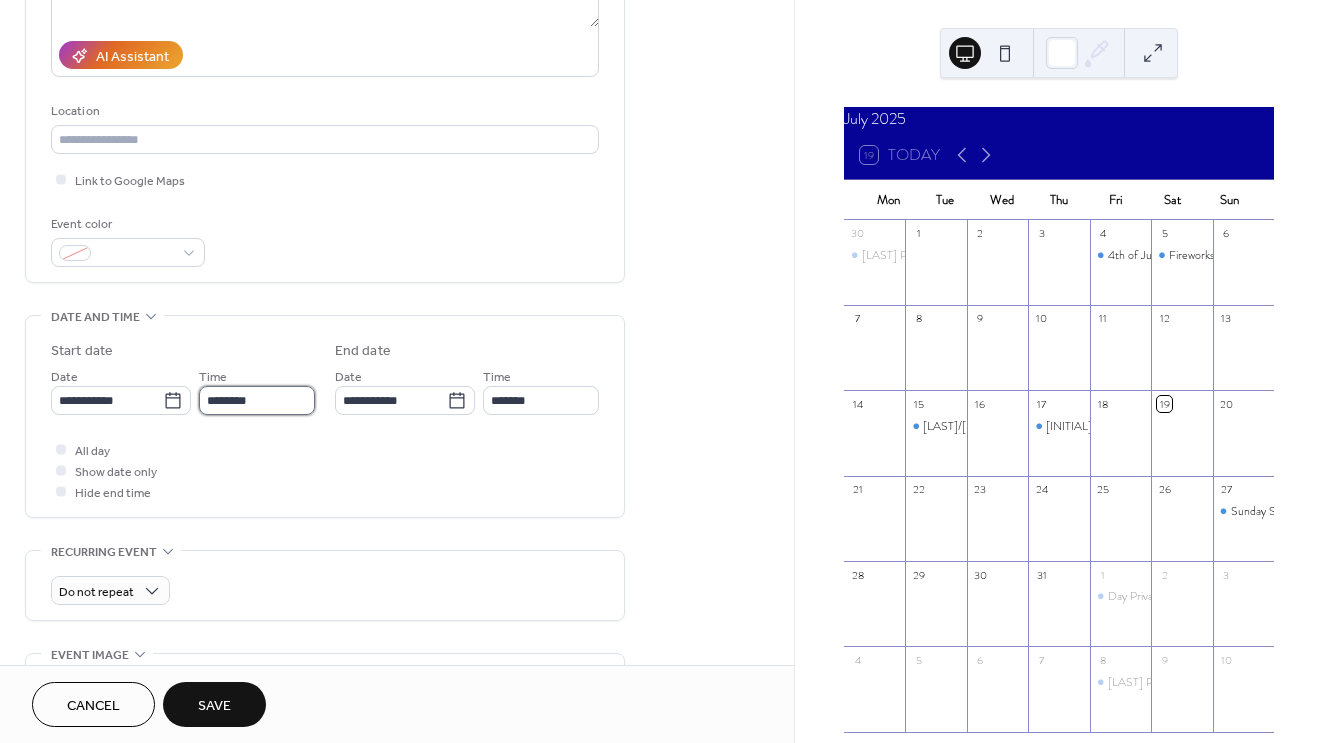 click on "********" at bounding box center [257, 400] 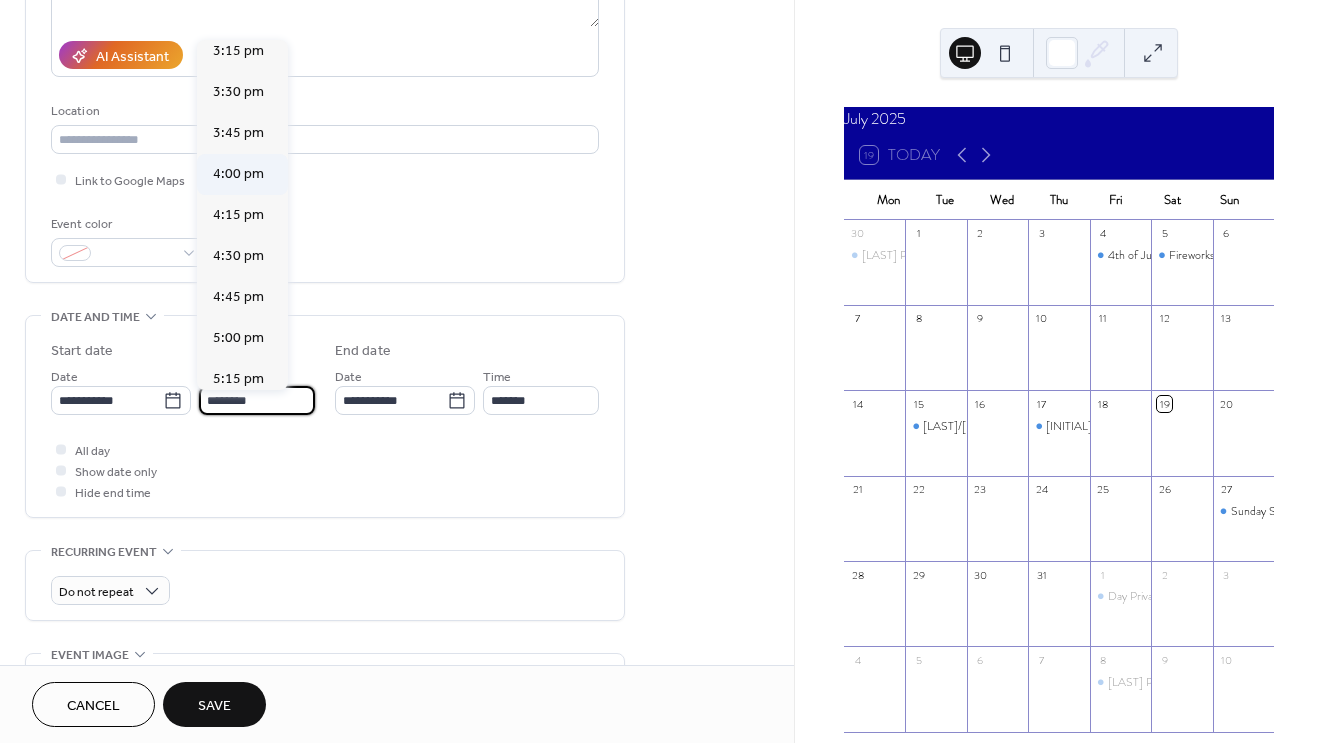 scroll, scrollTop: 2512, scrollLeft: 0, axis: vertical 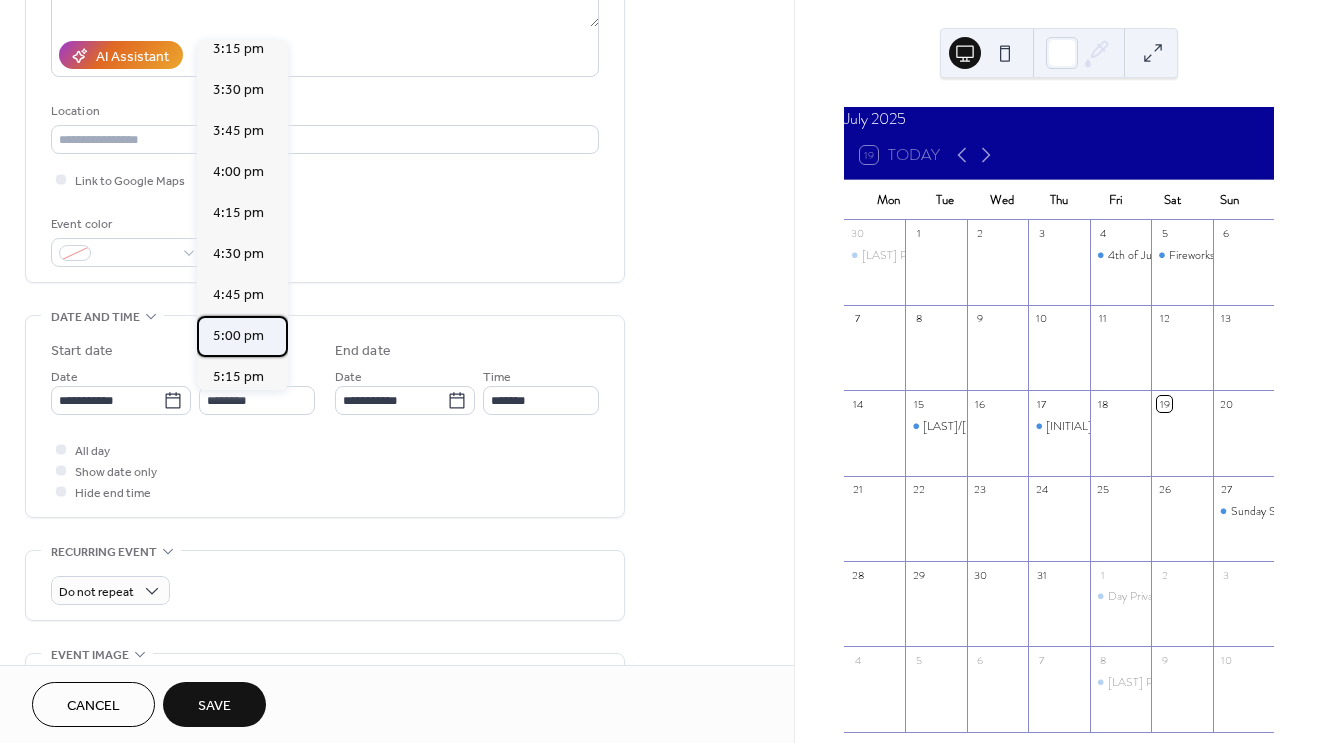 click on "5:00 pm" at bounding box center (238, 336) 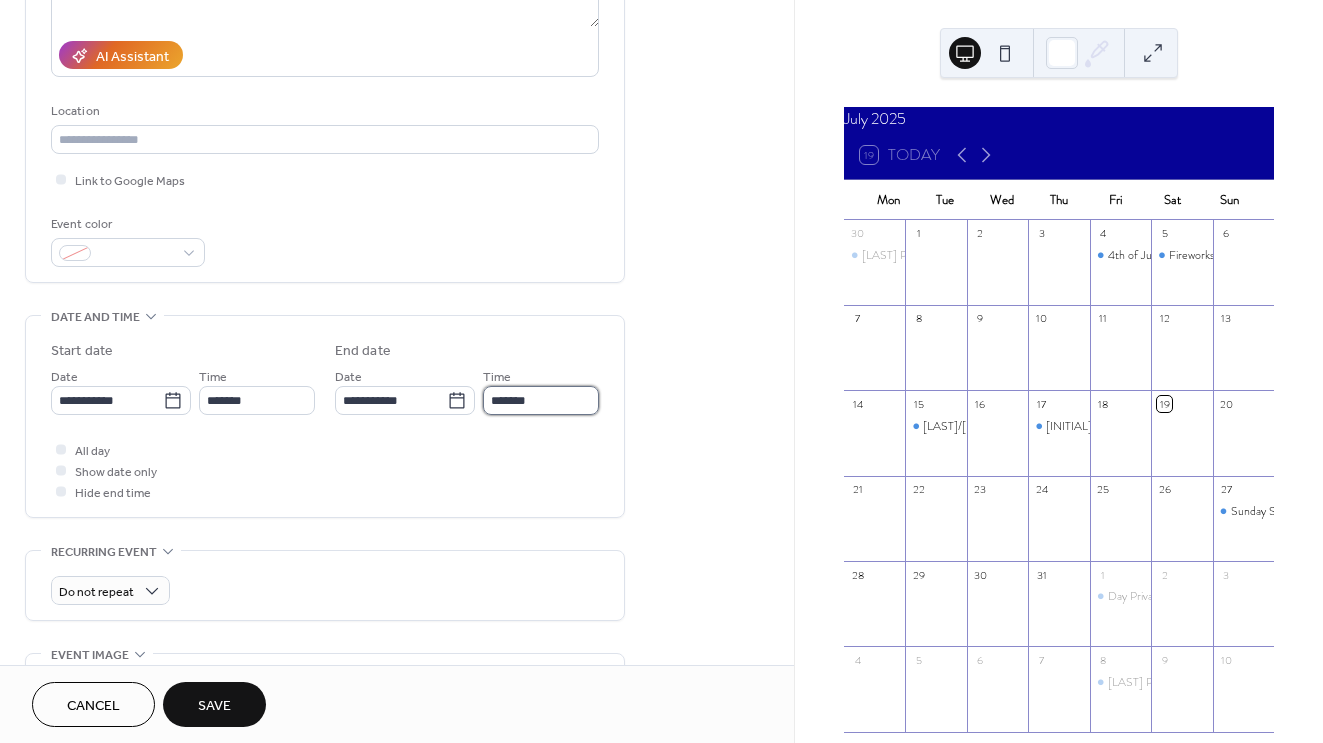 click on "*******" at bounding box center [541, 400] 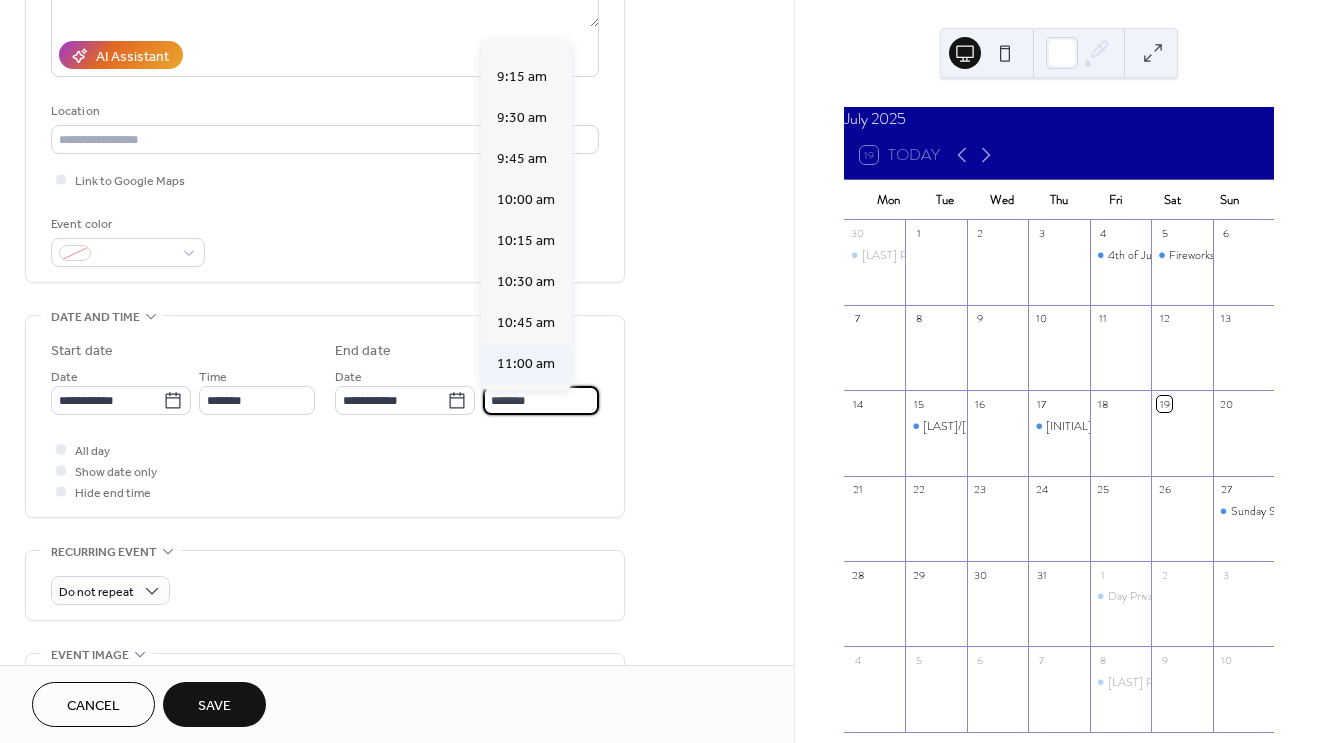 scroll, scrollTop: 1506, scrollLeft: 0, axis: vertical 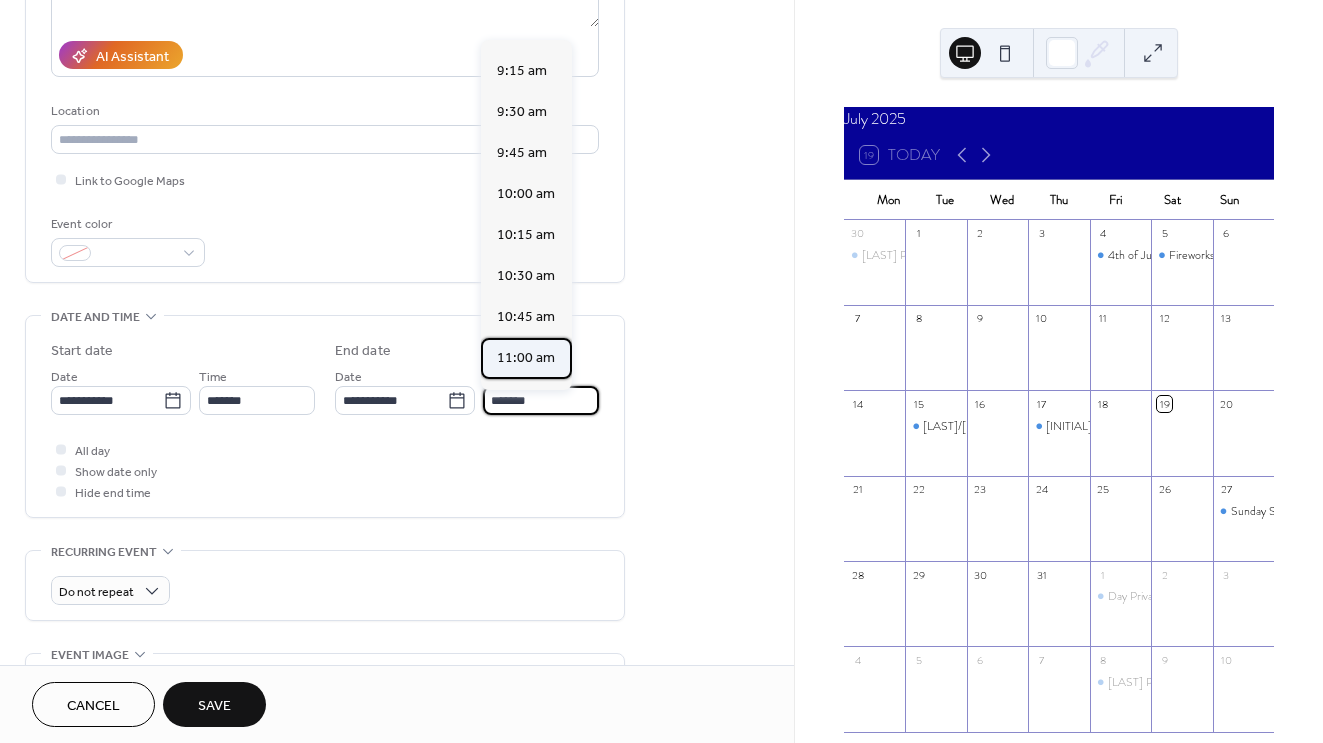click on "11:00 am" at bounding box center [526, 358] 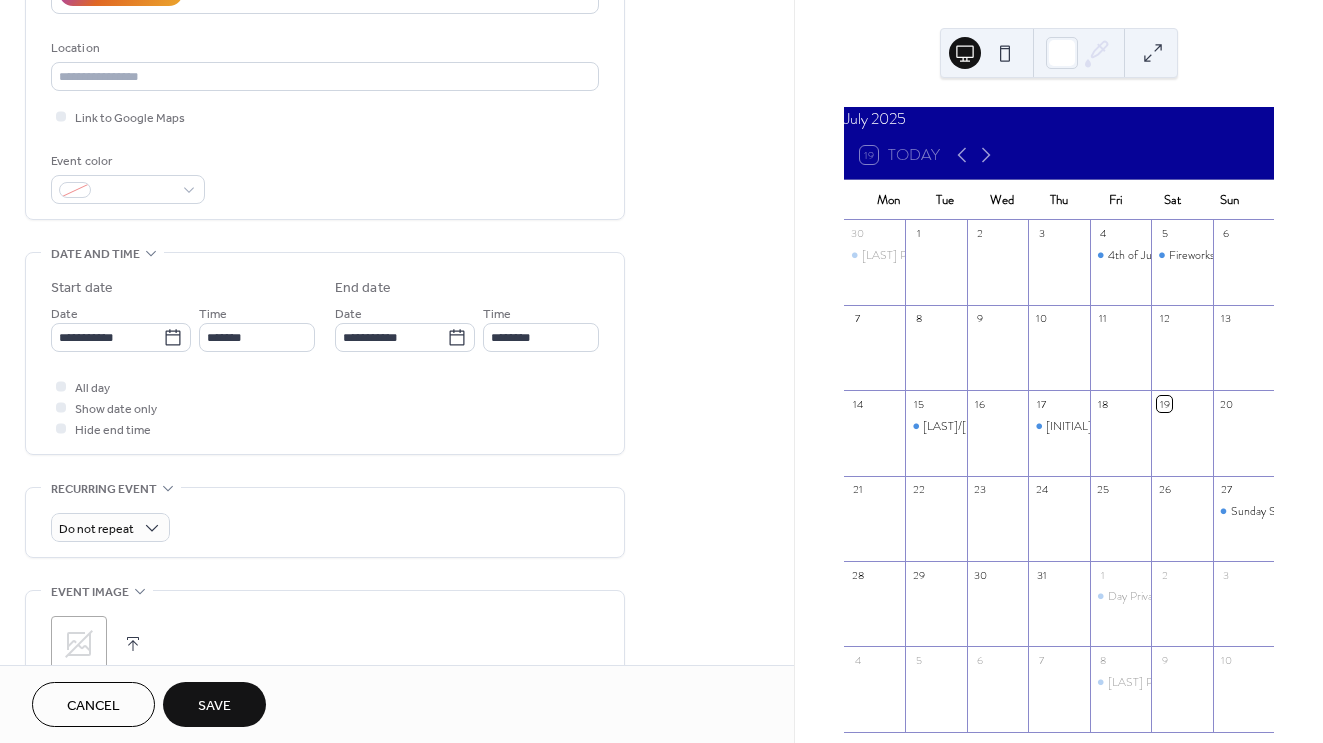 scroll, scrollTop: 284, scrollLeft: 0, axis: vertical 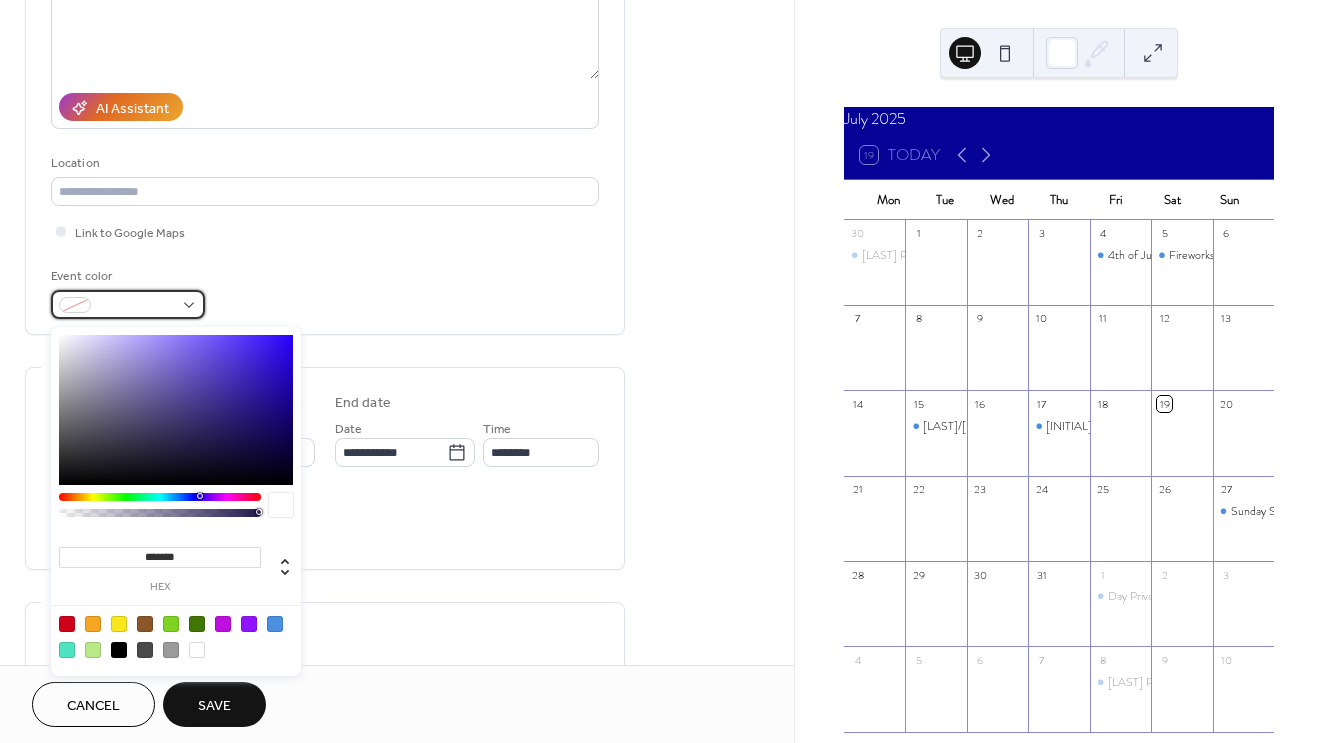 click at bounding box center [128, 304] 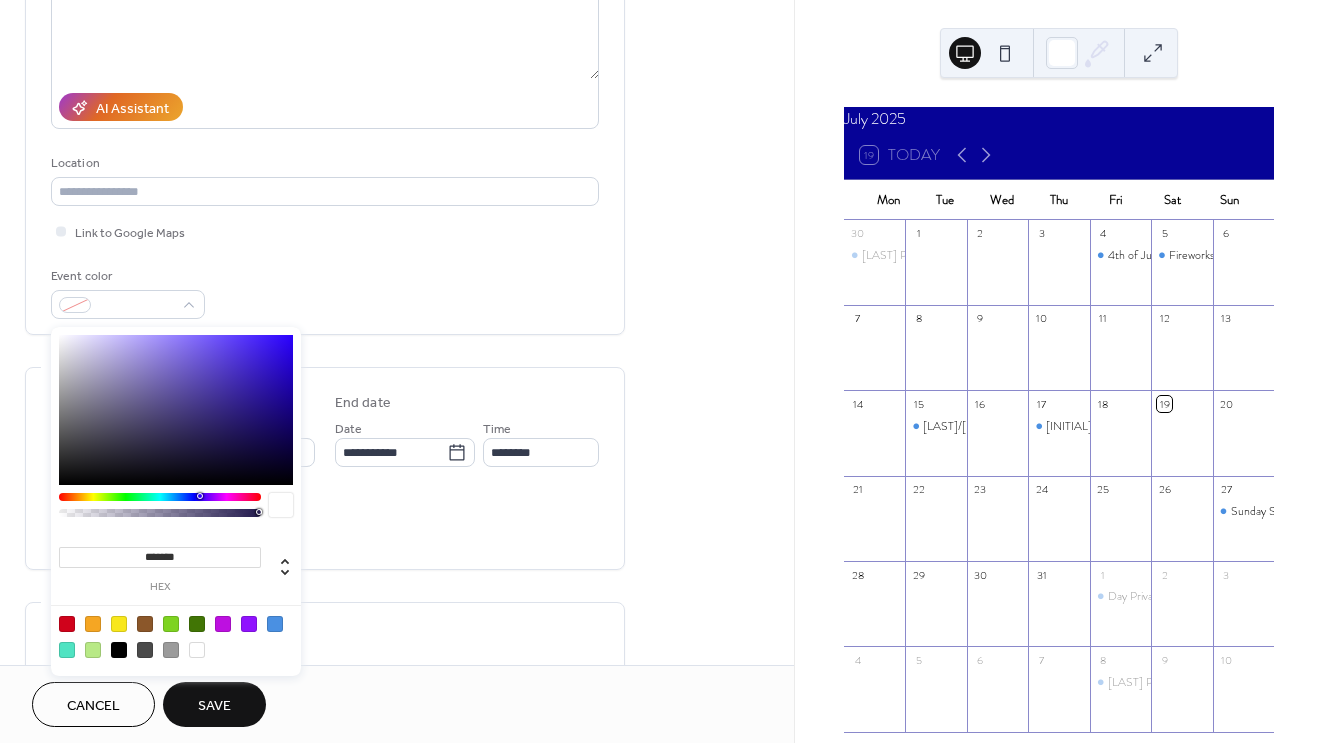 click on "*******" at bounding box center [160, 557] 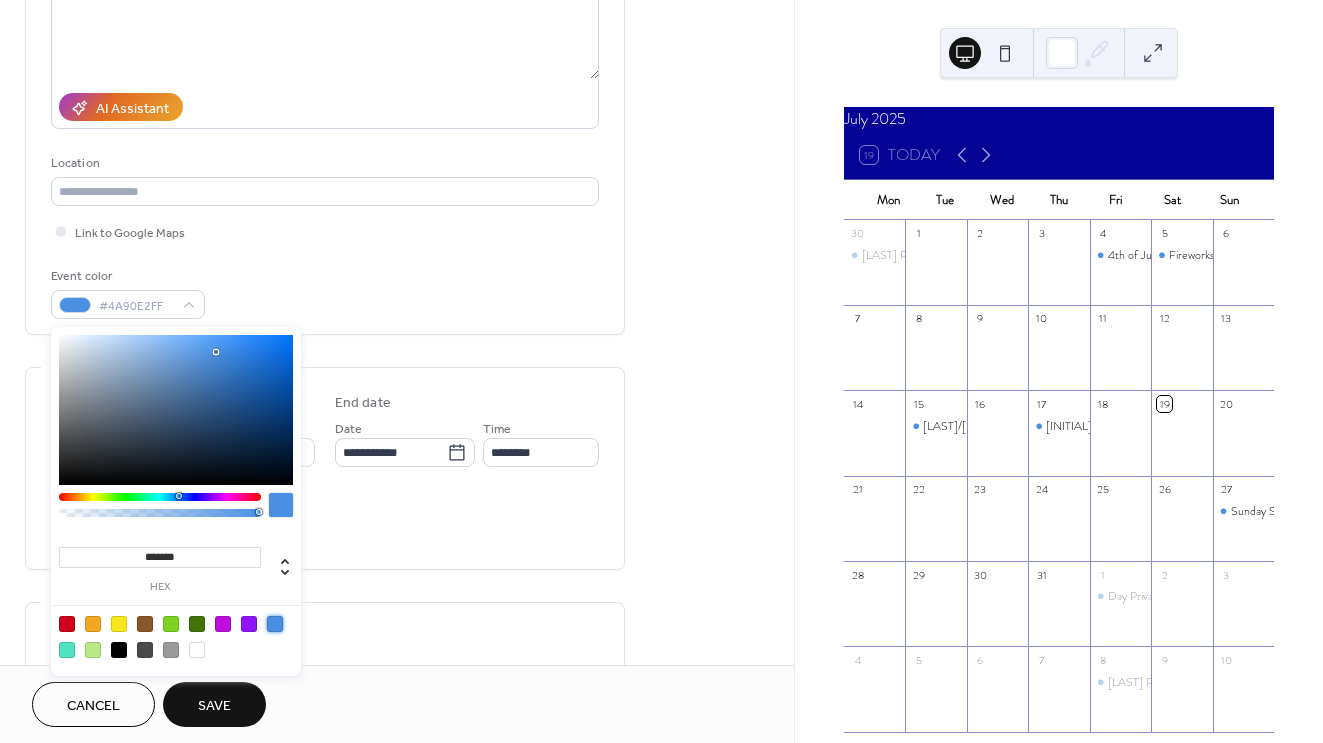 click on "Save" at bounding box center (214, 706) 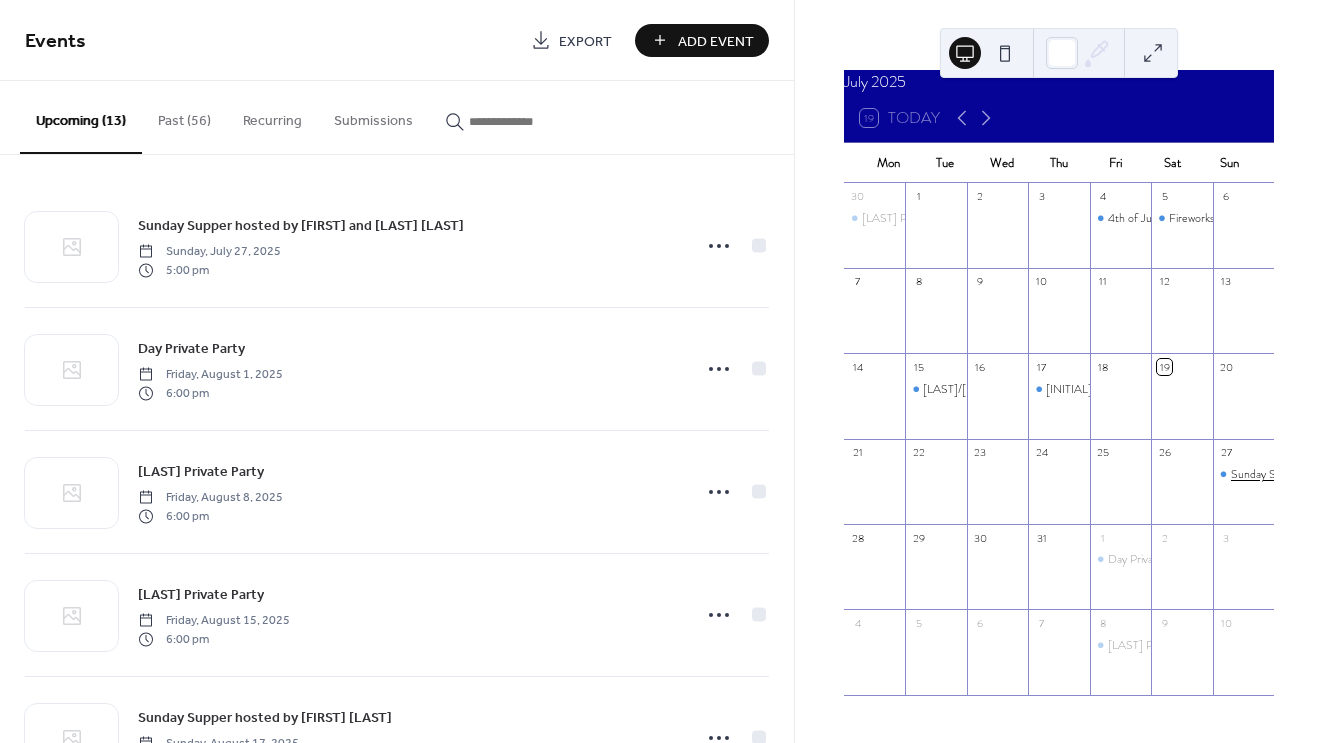 scroll, scrollTop: 48, scrollLeft: 0, axis: vertical 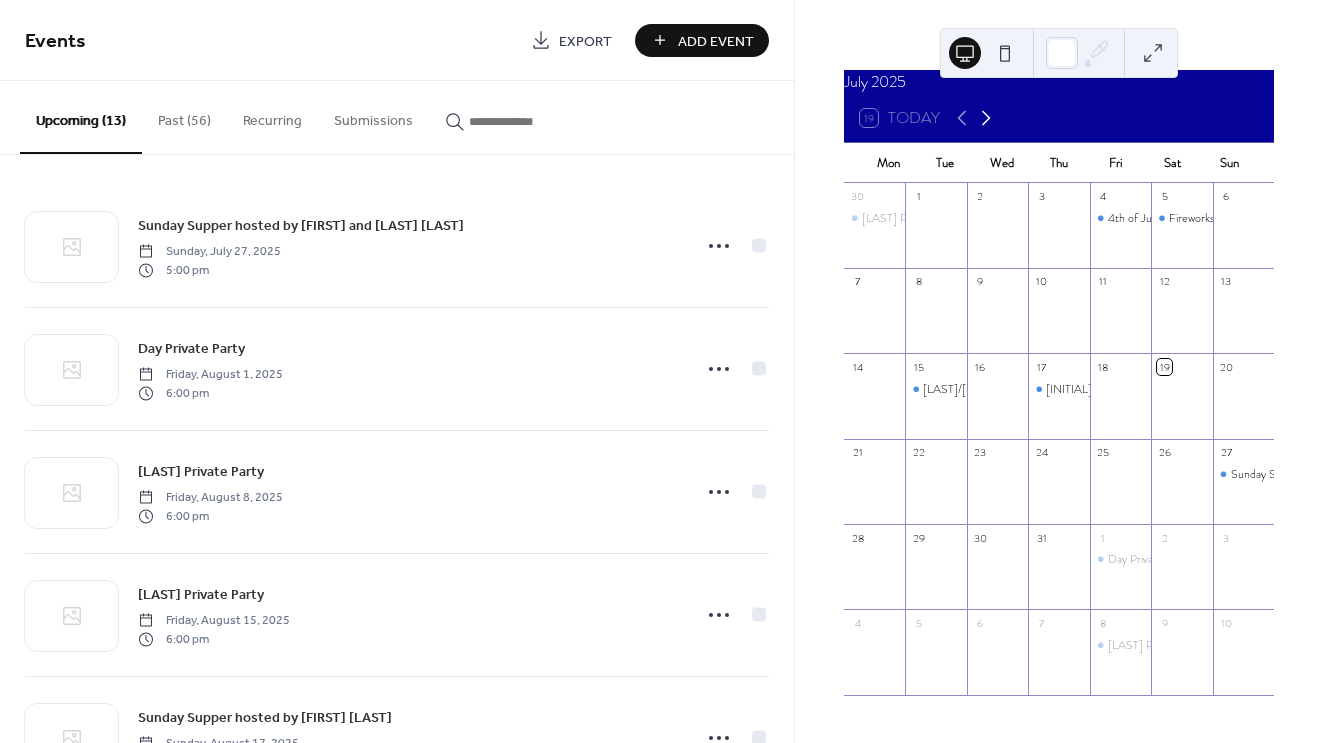 click 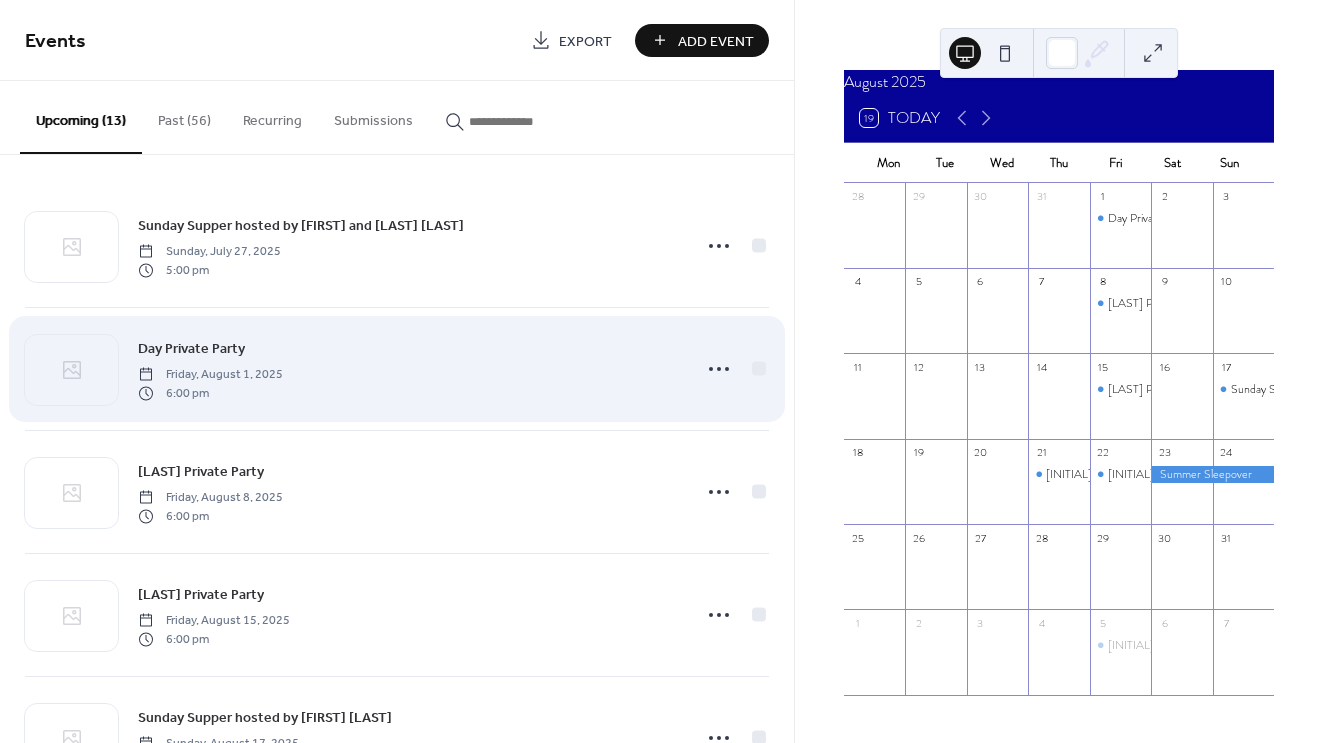 click on "Day Private Party" at bounding box center (191, 349) 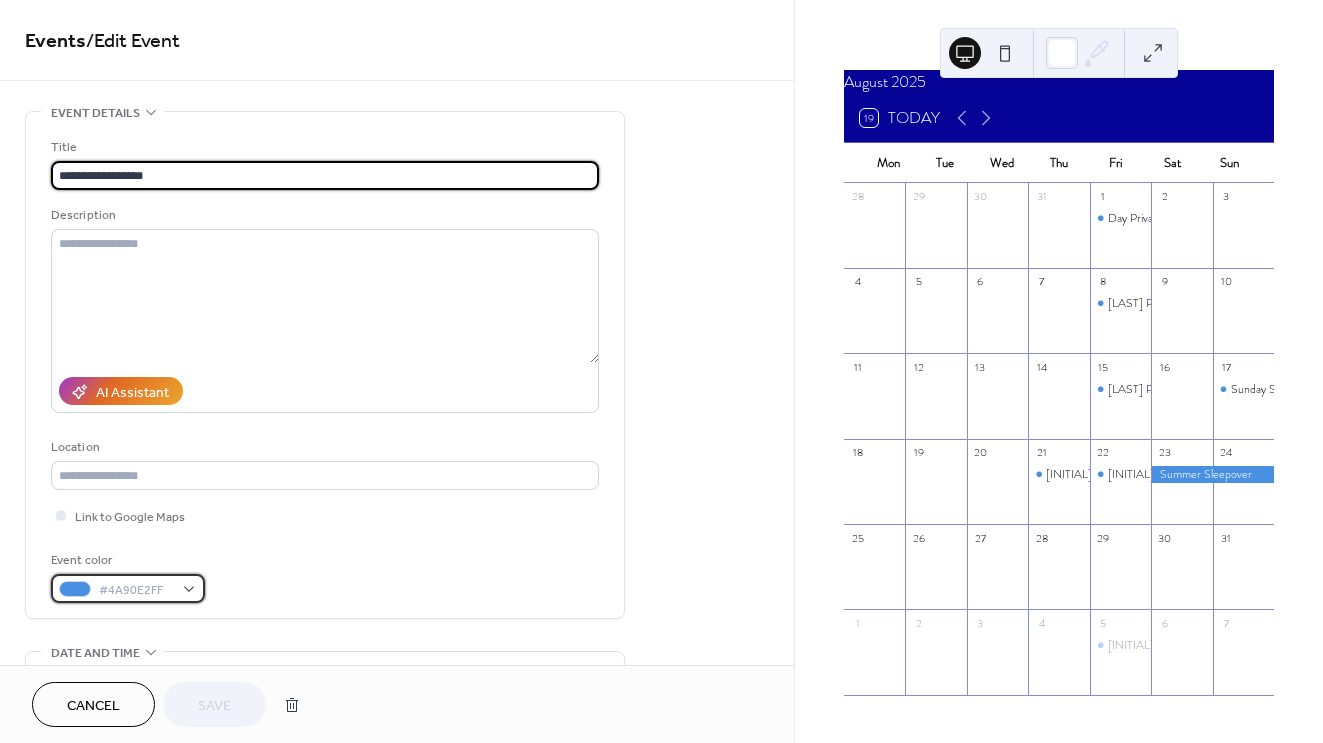 click on "#4A90E2FF" at bounding box center (136, 590) 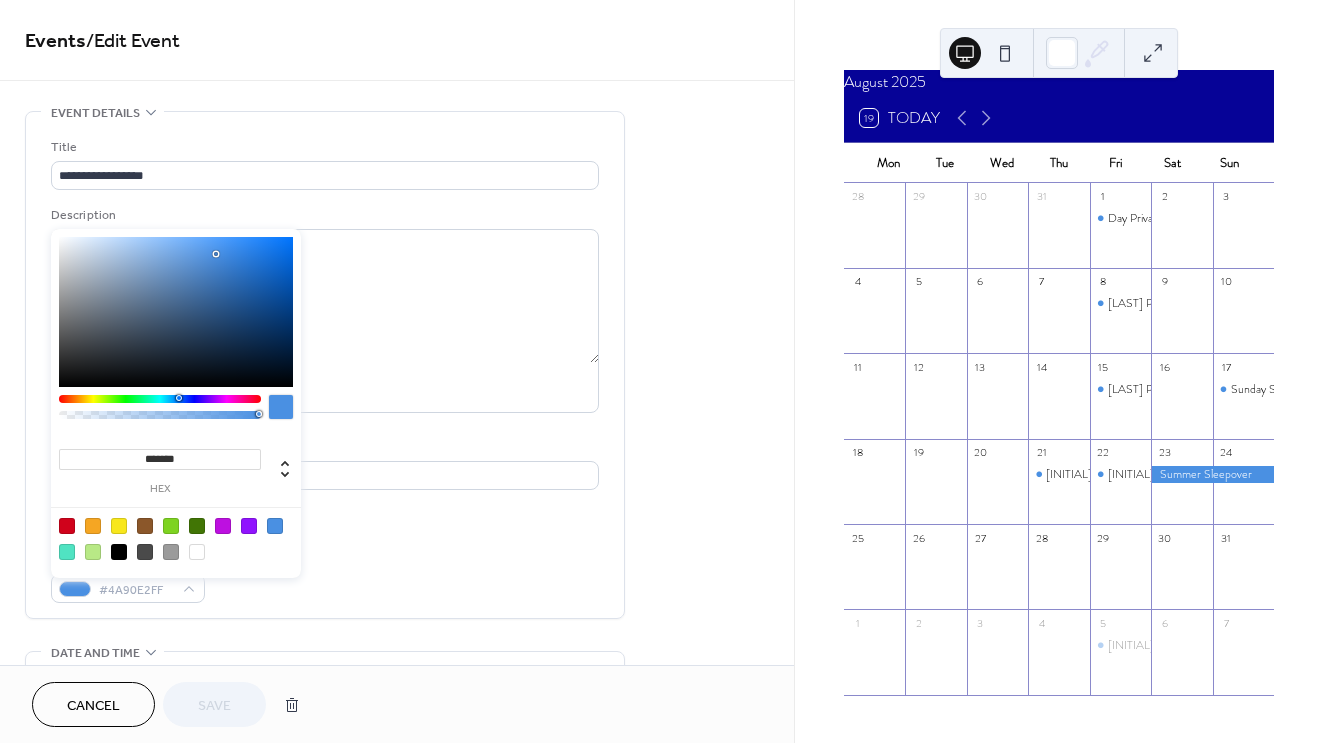 click on "*******" at bounding box center (160, 459) 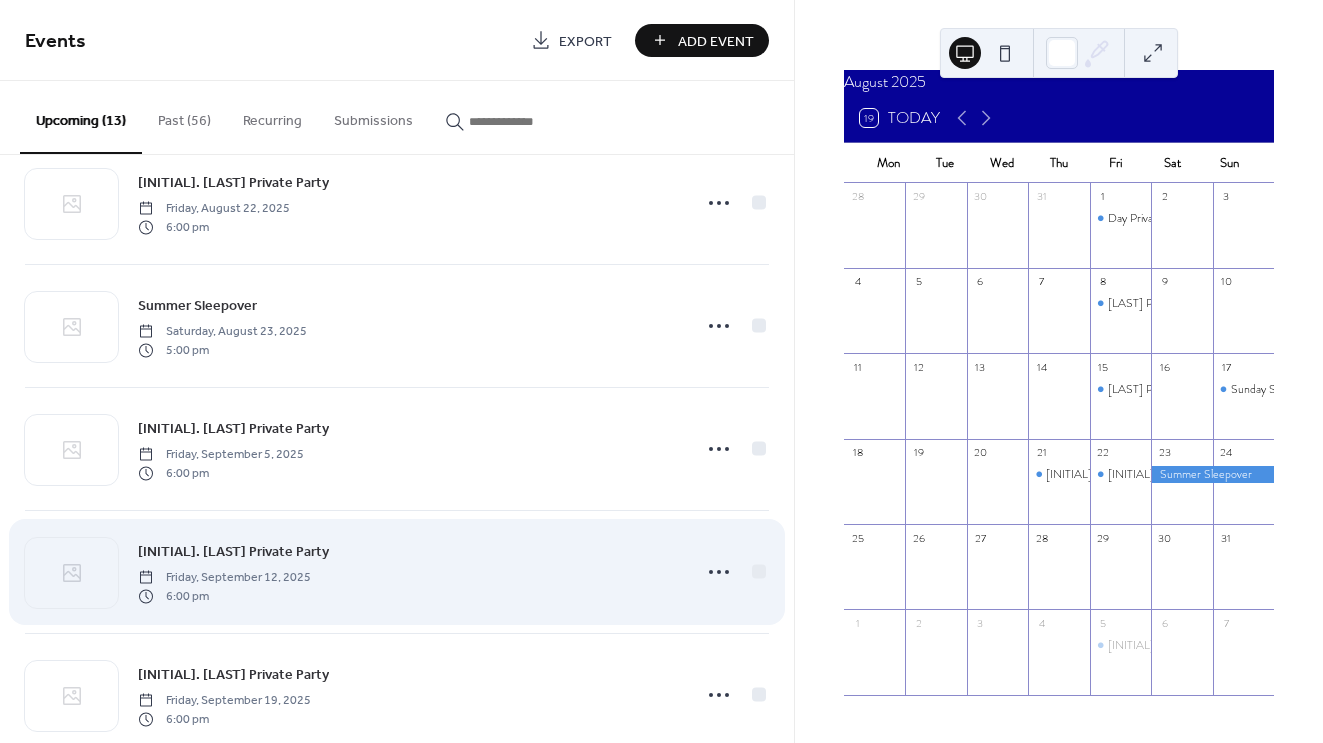 scroll, scrollTop: 747, scrollLeft: 0, axis: vertical 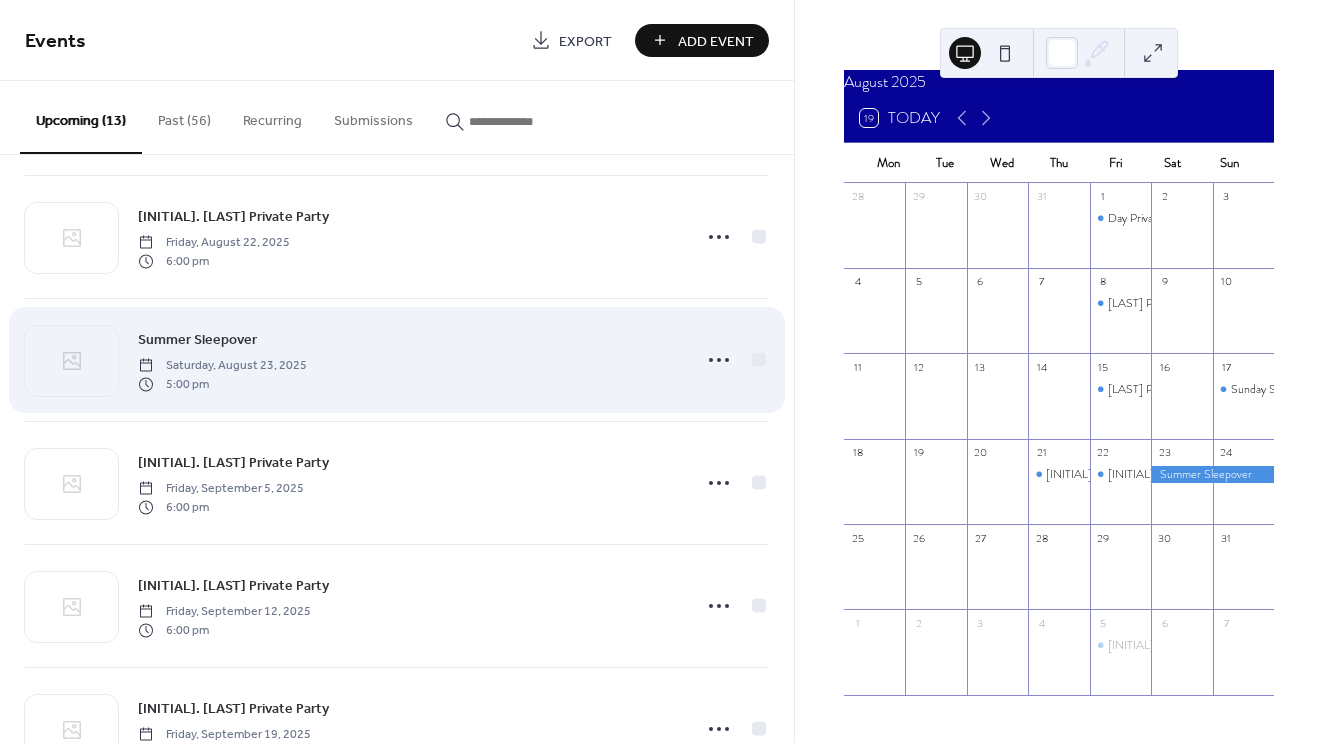 click on "Summer Sleepover Saturday, August 23, 2025 5:00 pm" at bounding box center [397, 360] 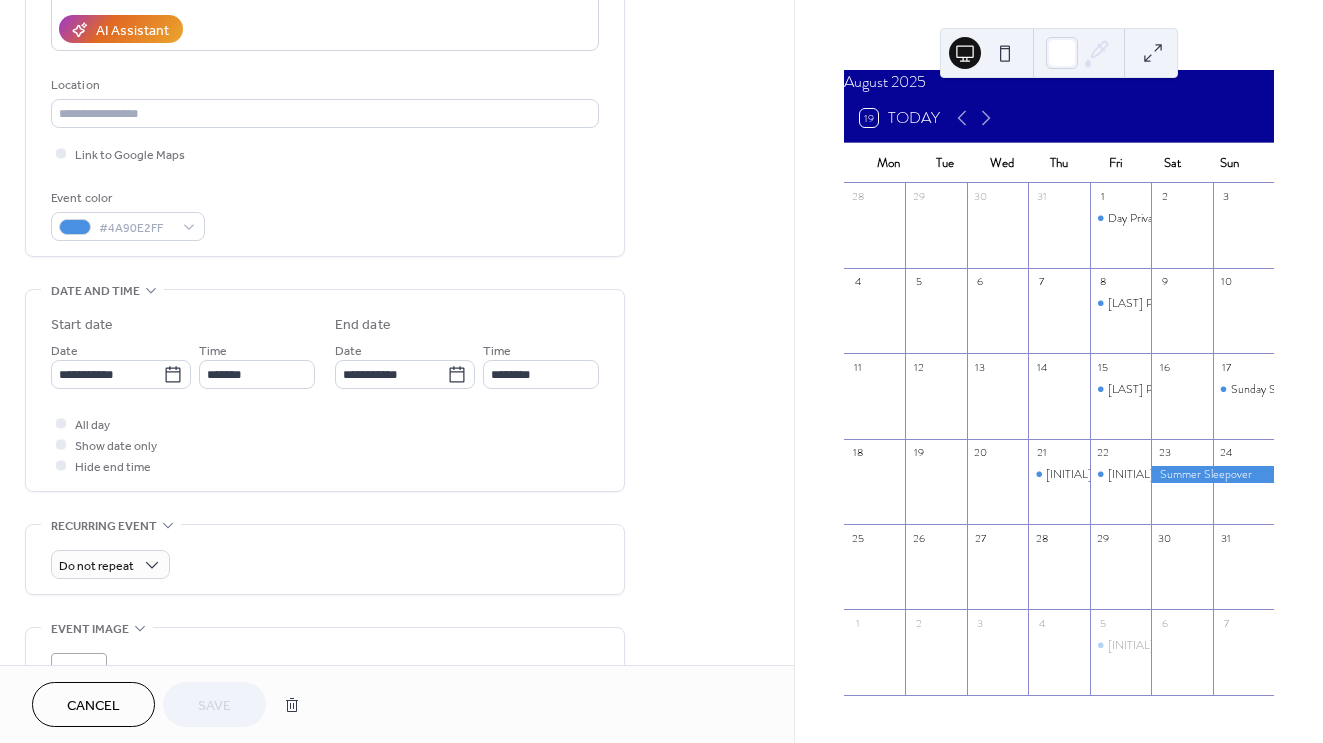 scroll, scrollTop: 366, scrollLeft: 0, axis: vertical 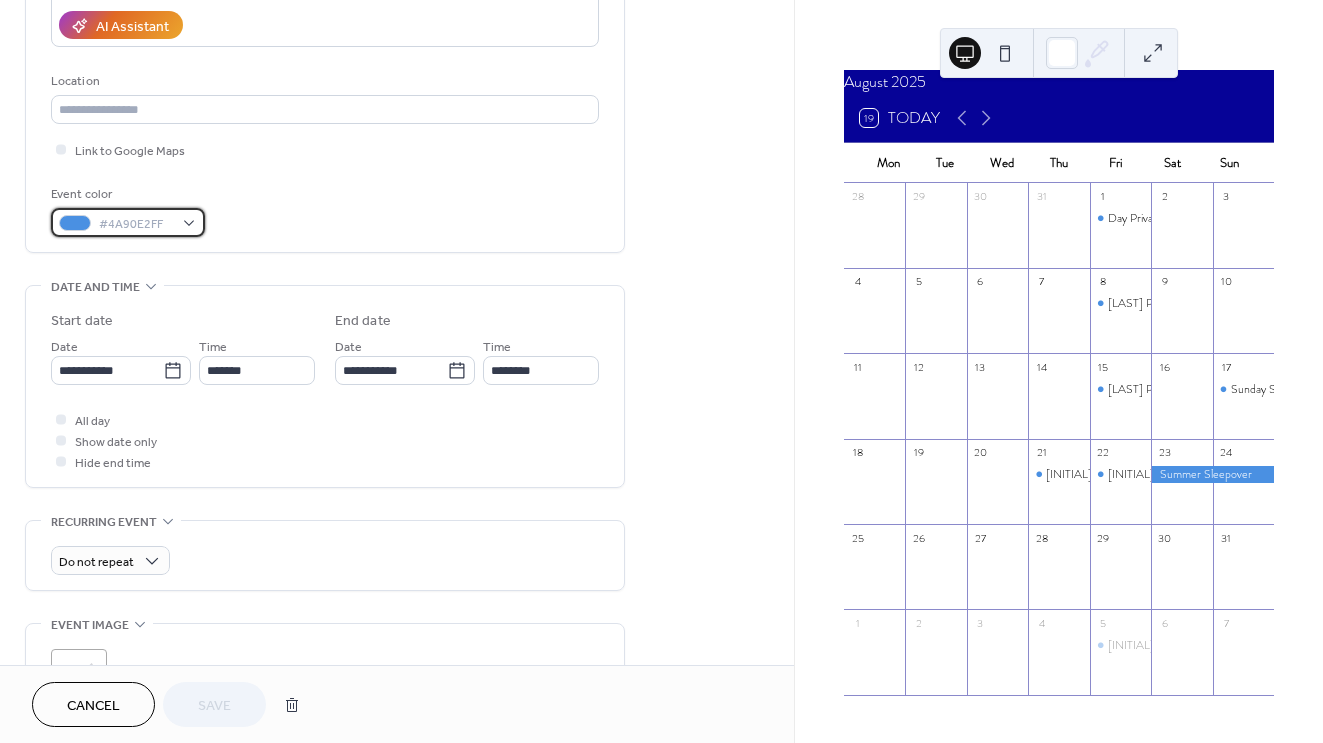 click on "#4A90E2FF" at bounding box center (136, 224) 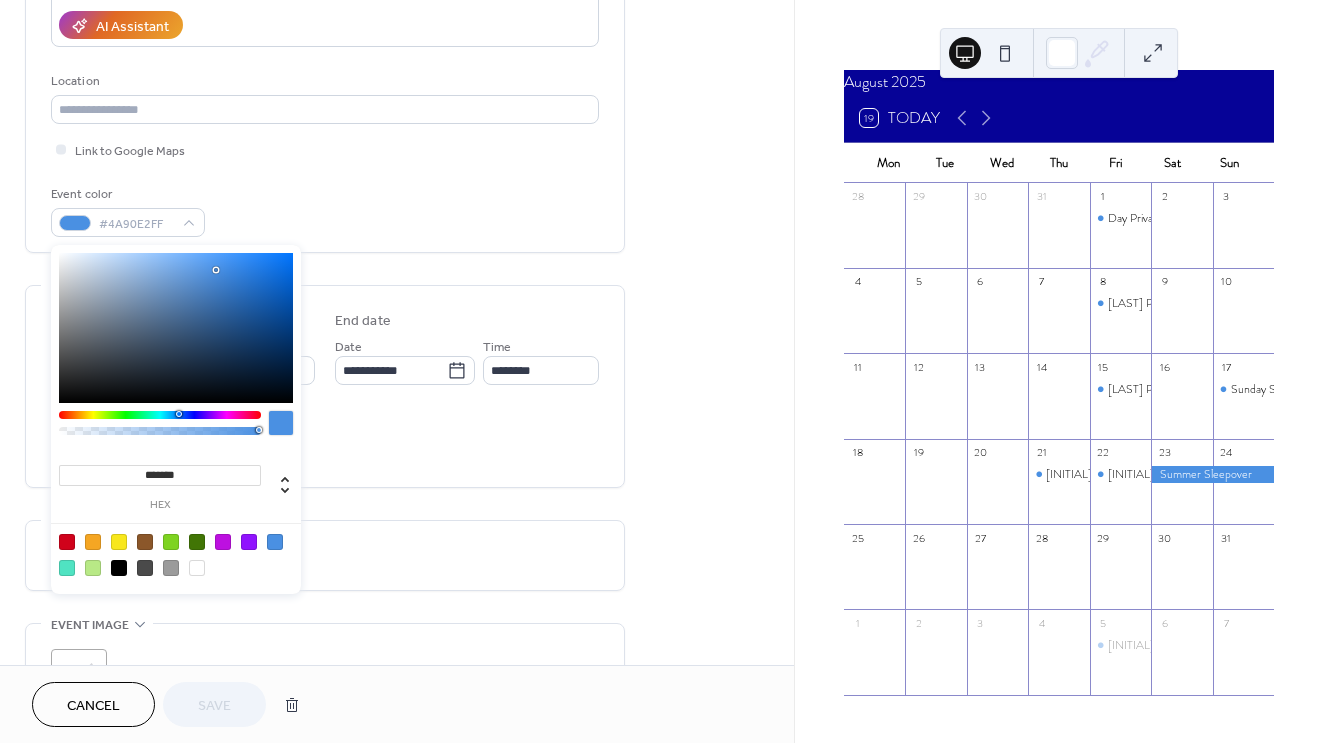 click on "*******" at bounding box center (160, 475) 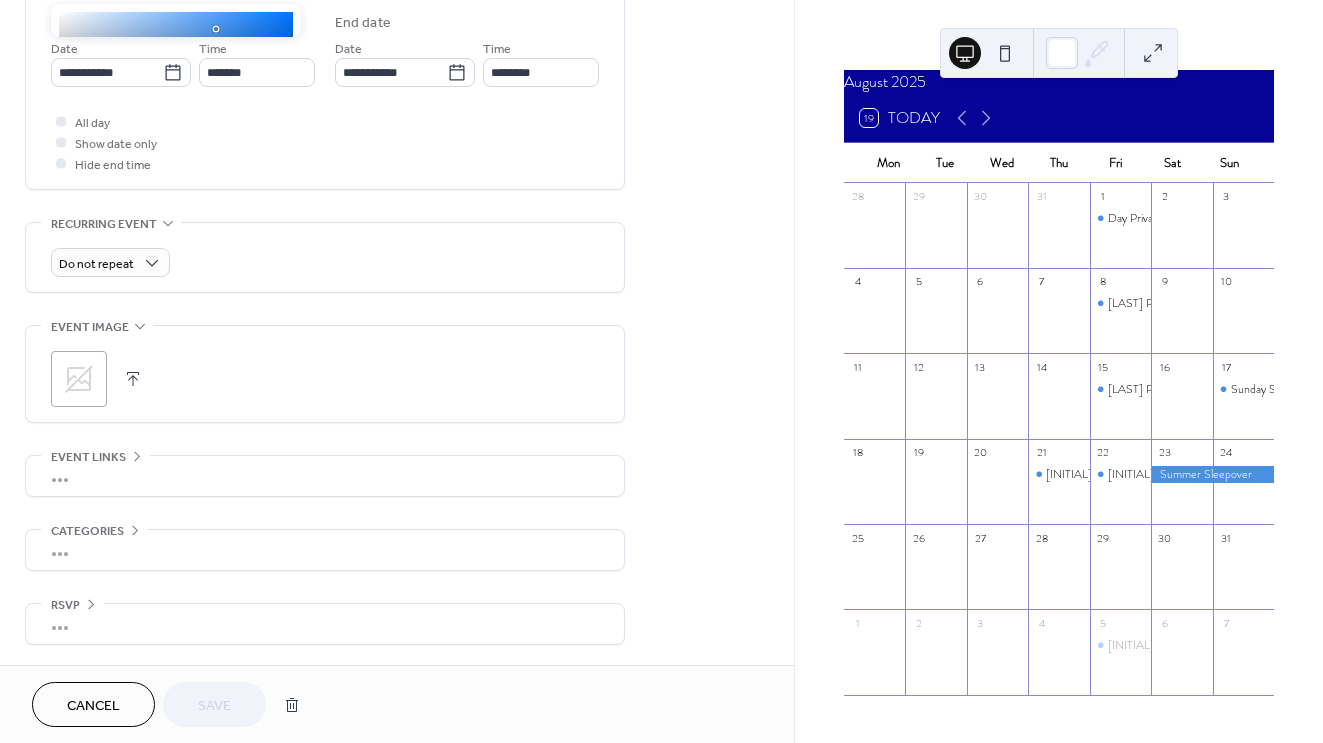 scroll, scrollTop: 670, scrollLeft: 0, axis: vertical 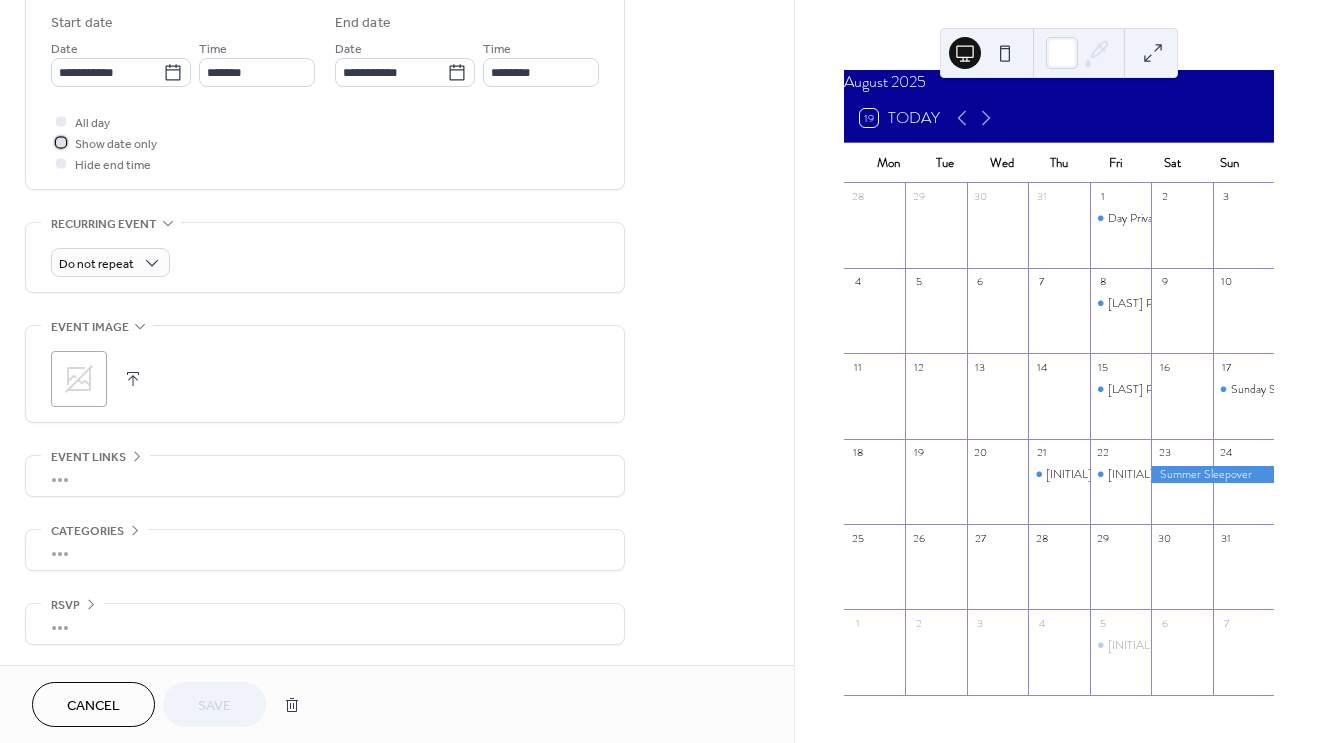 click at bounding box center (61, 142) 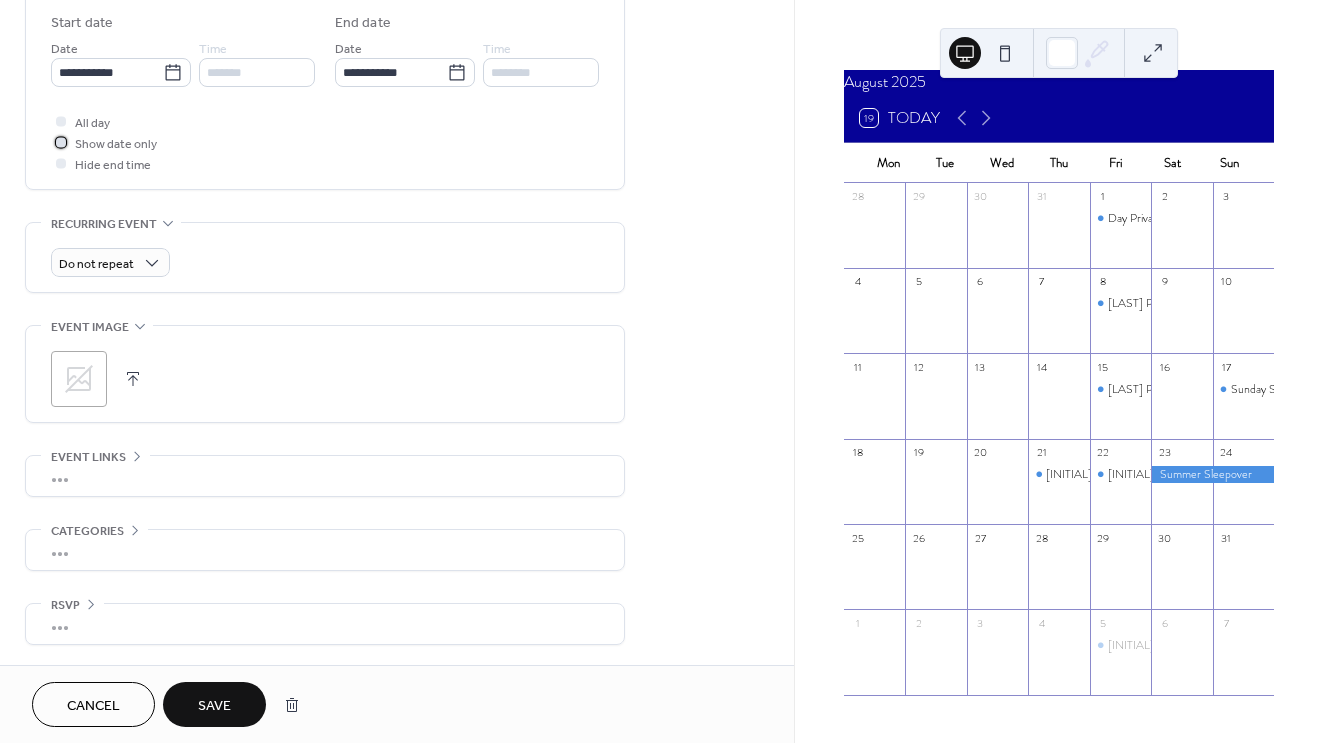 click at bounding box center (61, 142) 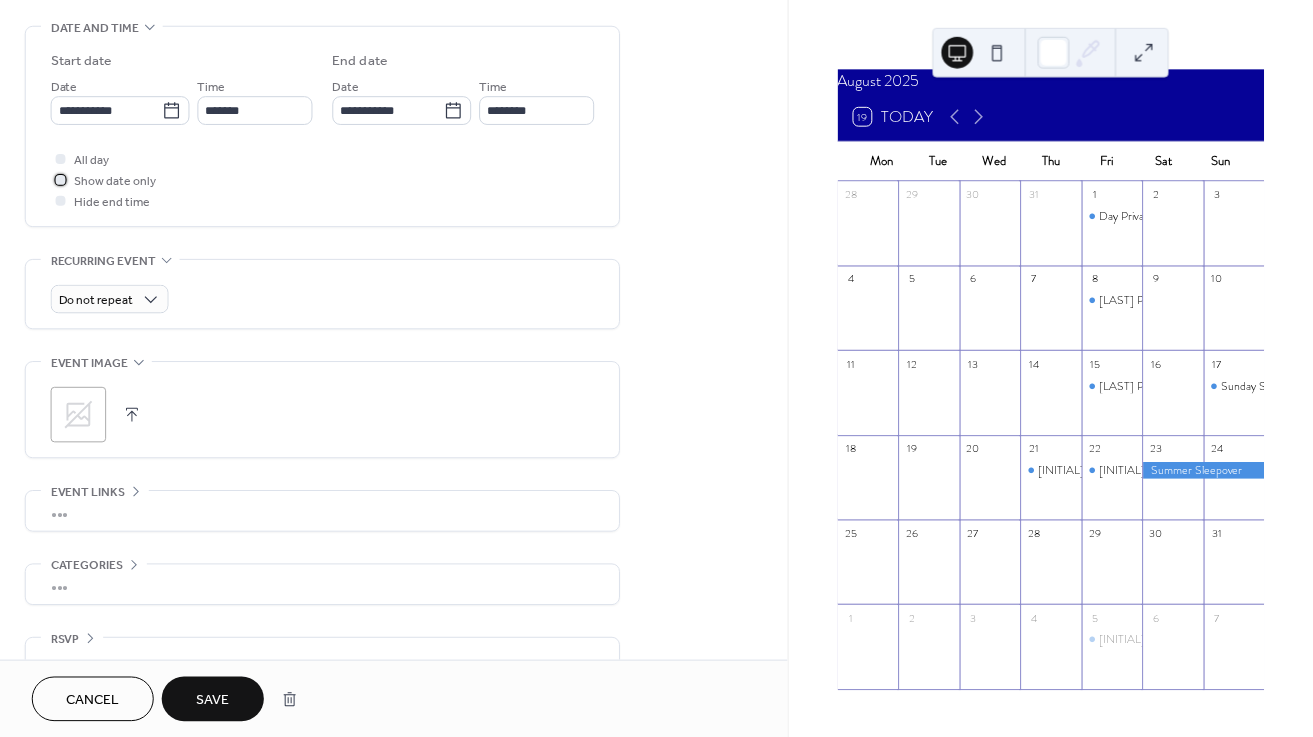 scroll, scrollTop: 622, scrollLeft: 0, axis: vertical 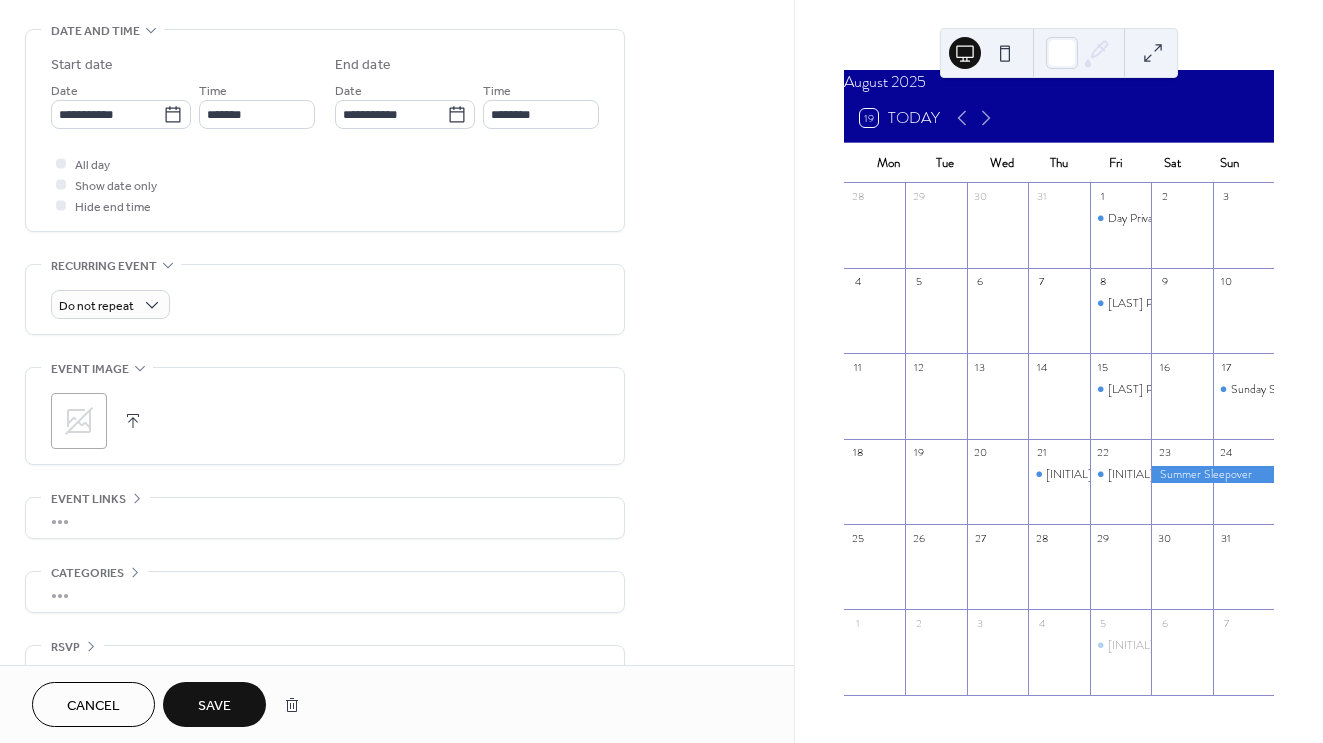 click on "Save" at bounding box center (214, 706) 